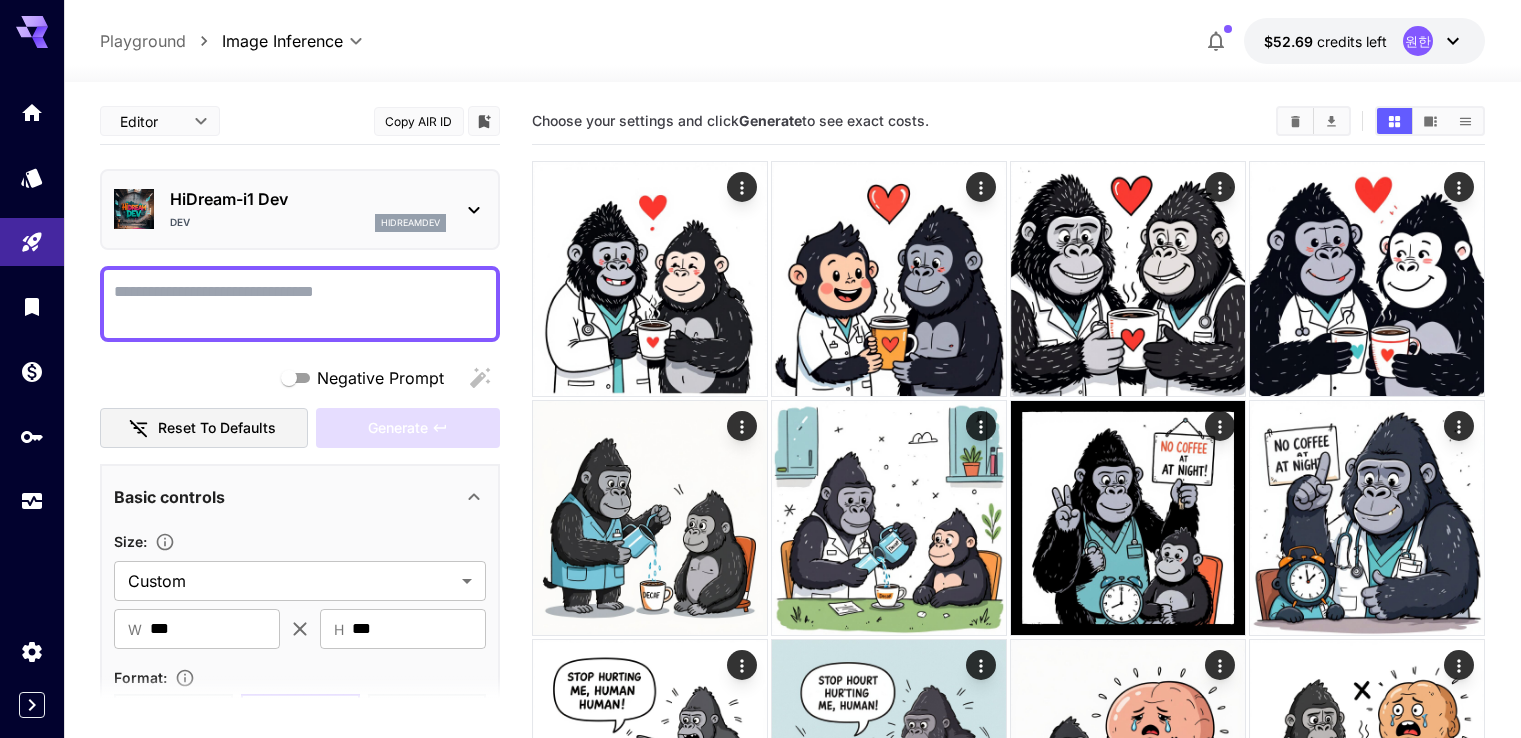 click on "Negative Prompt" at bounding box center (300, 304) 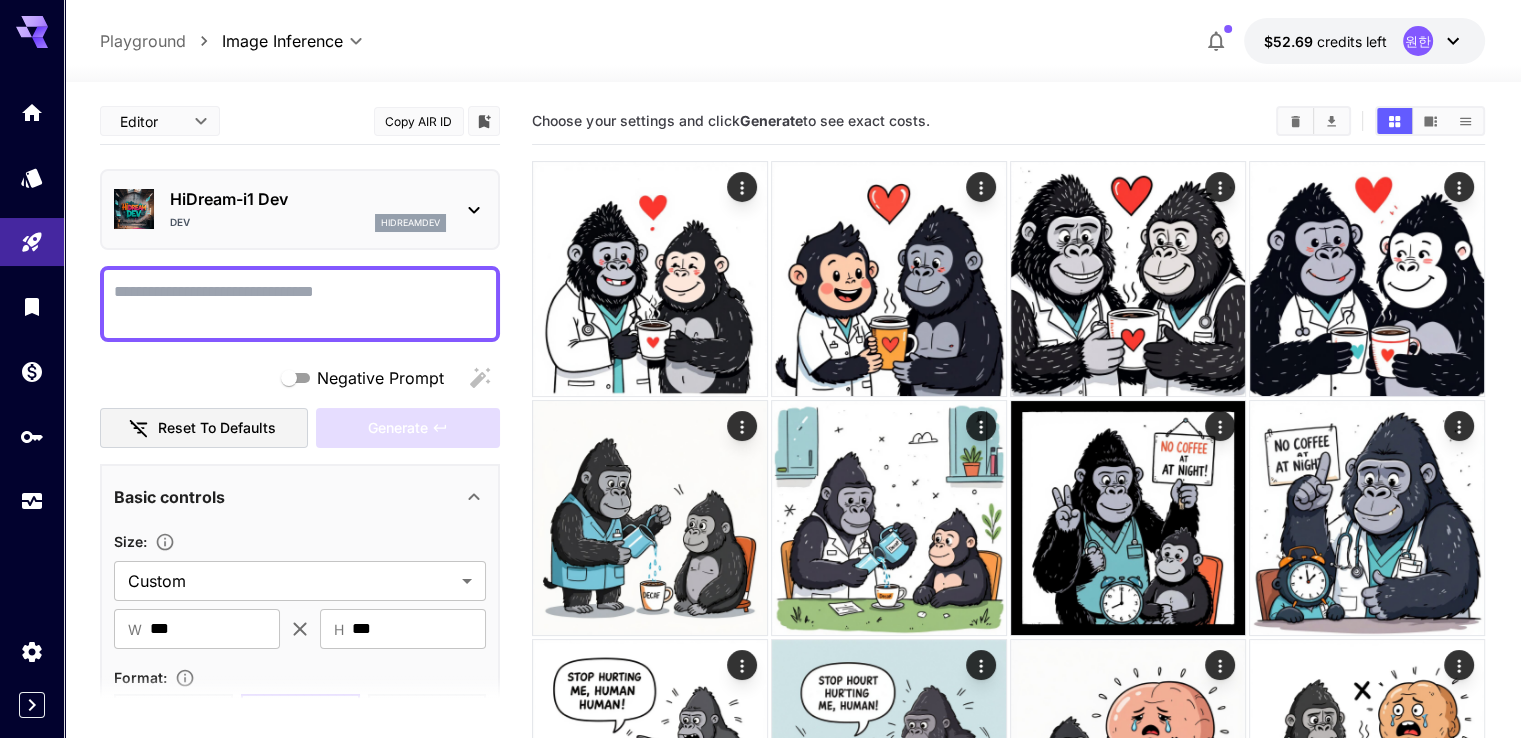 scroll, scrollTop: 0, scrollLeft: 0, axis: both 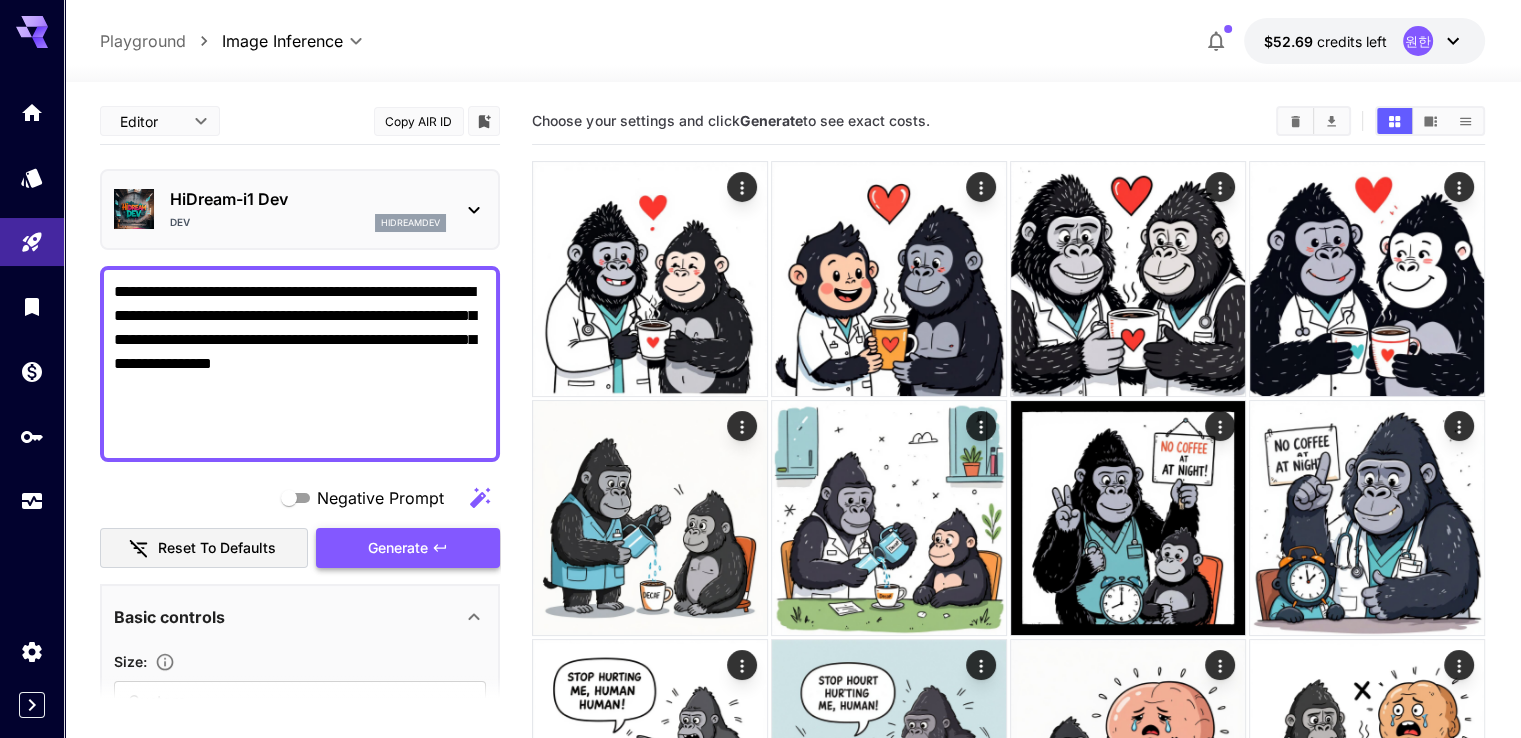 click on "Generate" at bounding box center [398, 548] 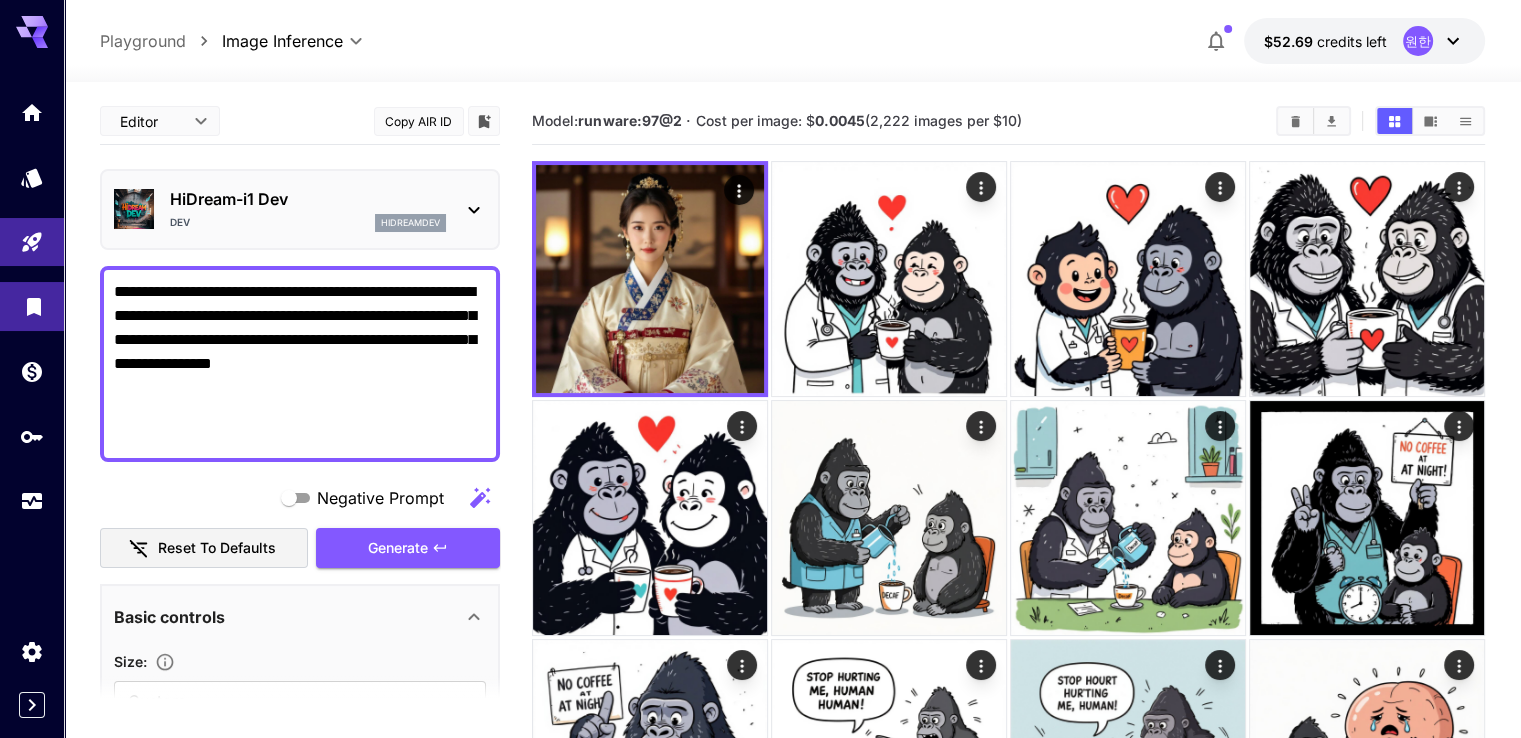 drag, startPoint x: 387, startPoint y: 435, endPoint x: 56, endPoint y: 290, distance: 361.36685 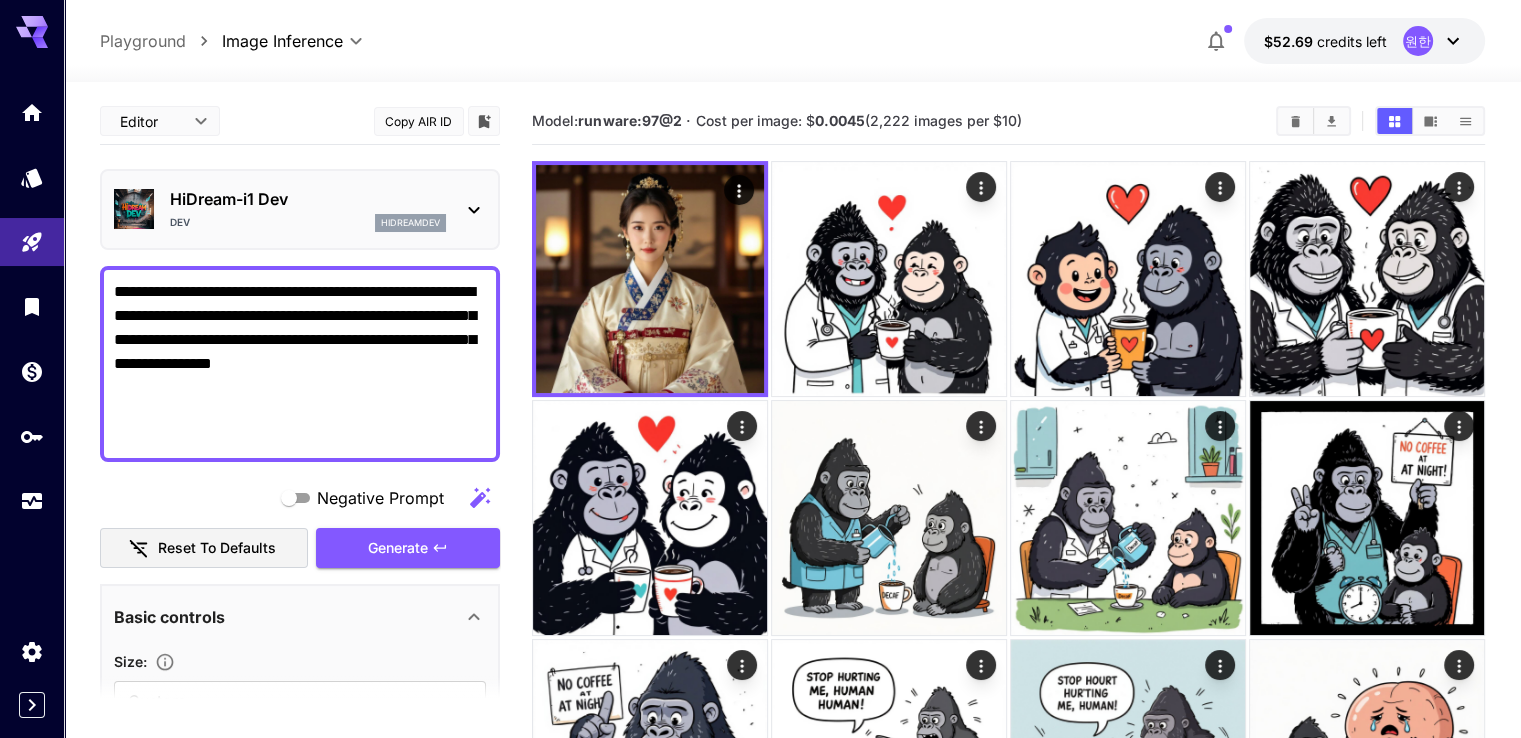 click on "**********" at bounding box center [300, 364] 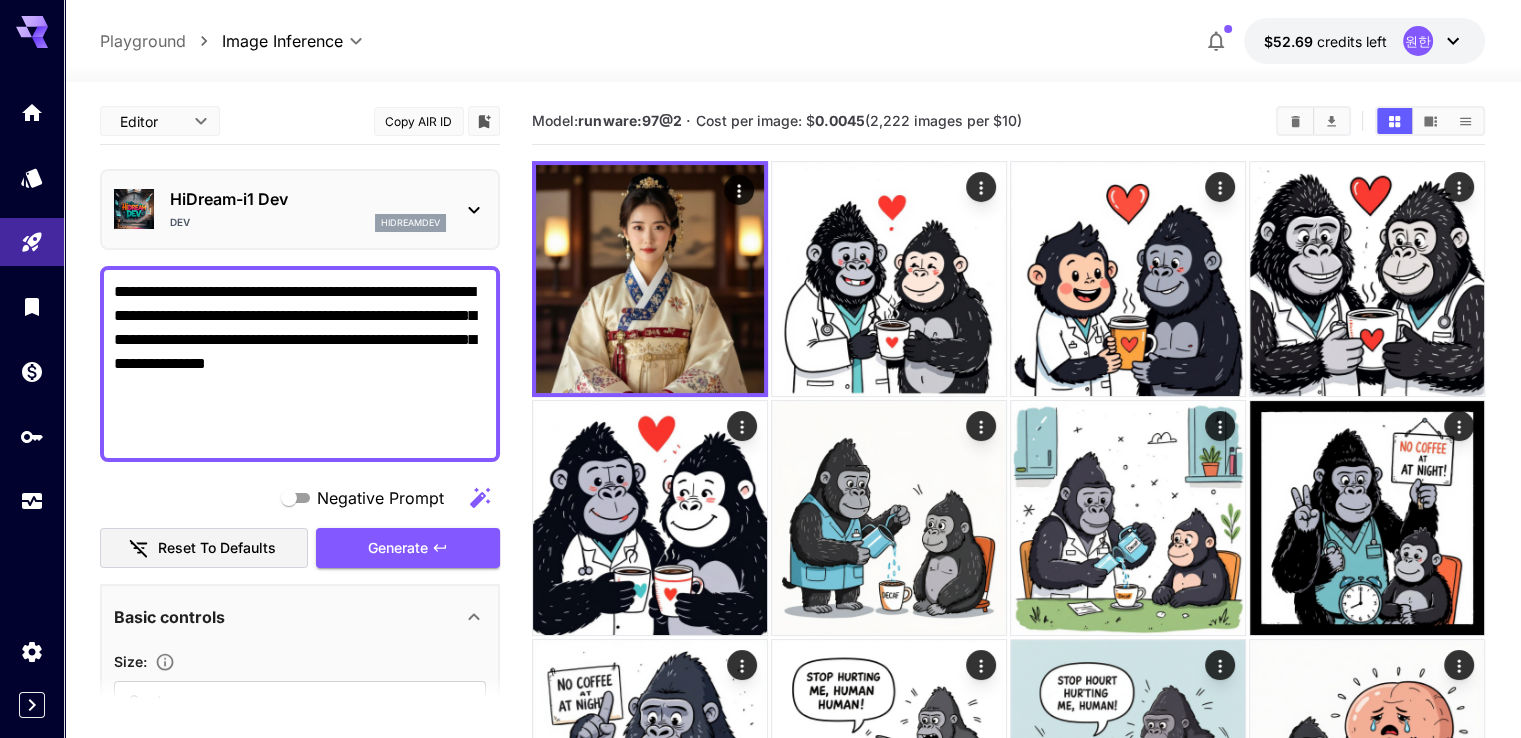 type on "**********" 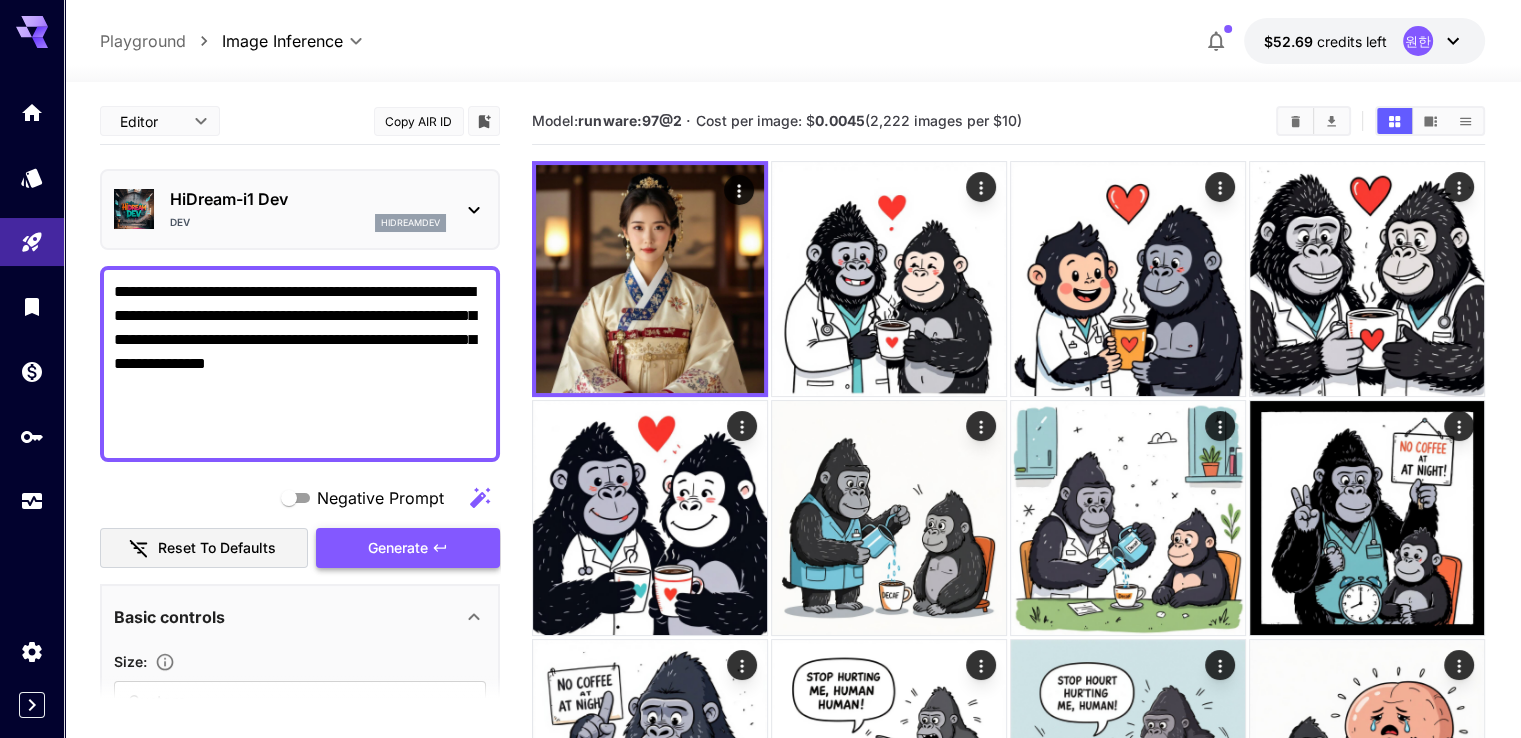 click 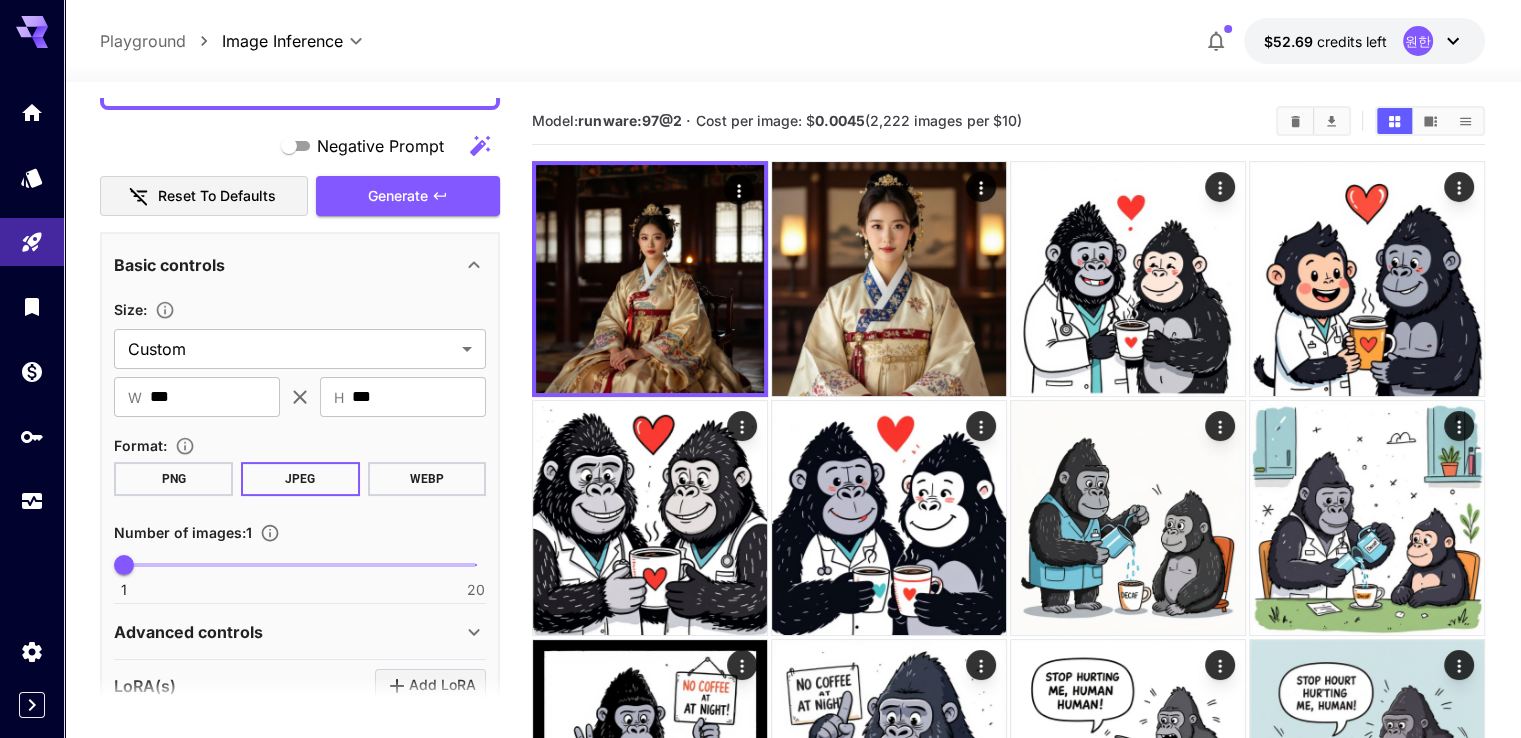 scroll, scrollTop: 400, scrollLeft: 0, axis: vertical 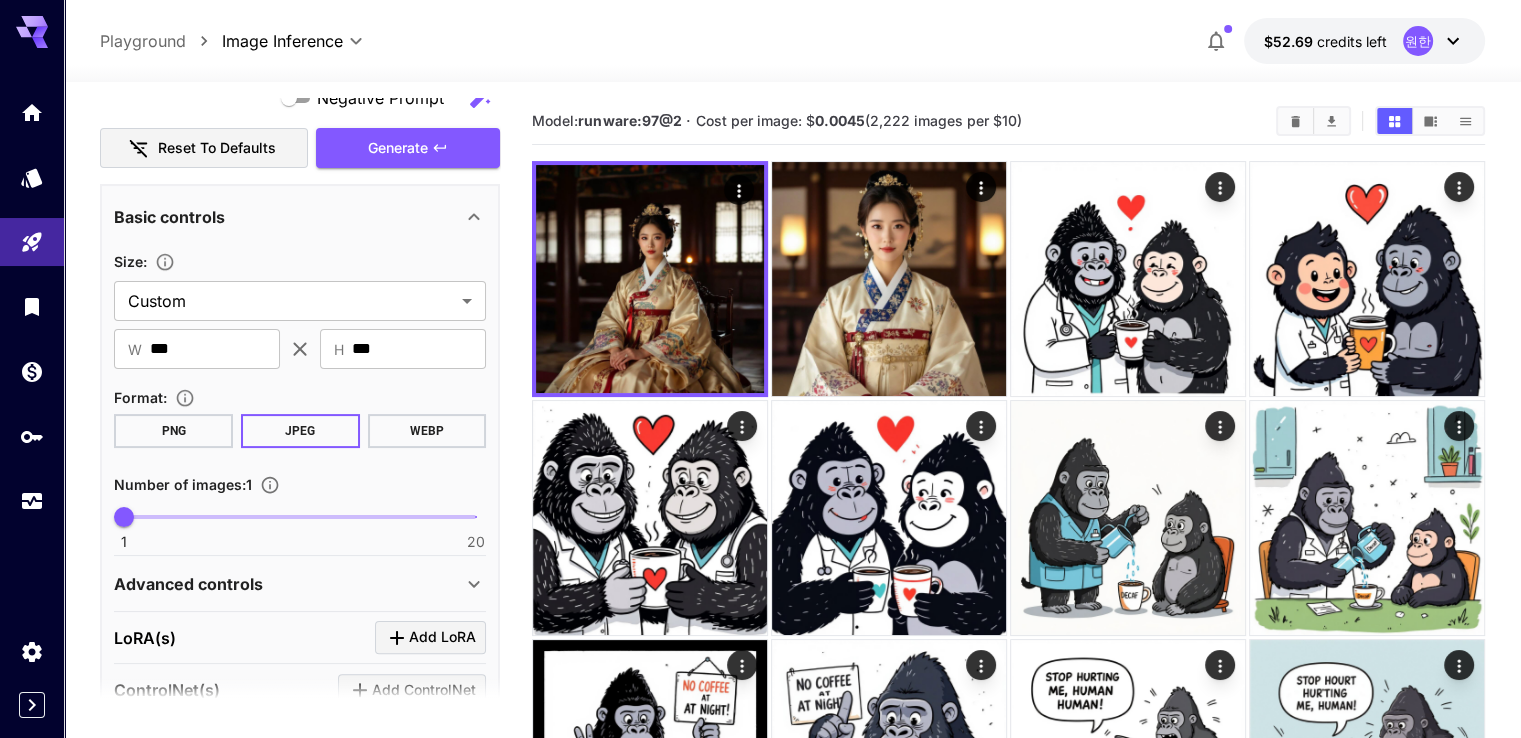 click at bounding box center [300, 517] 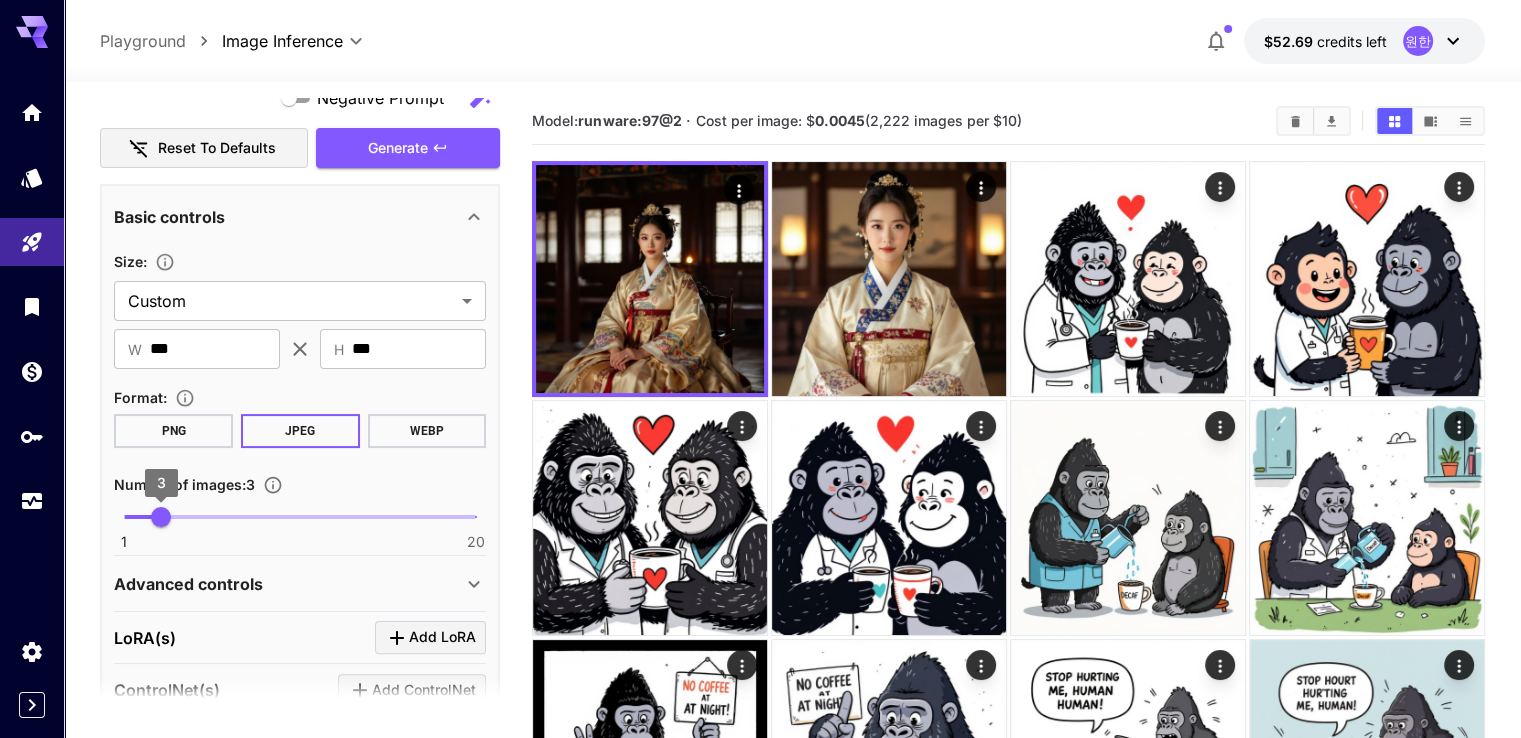 click on "3" at bounding box center [161, 517] 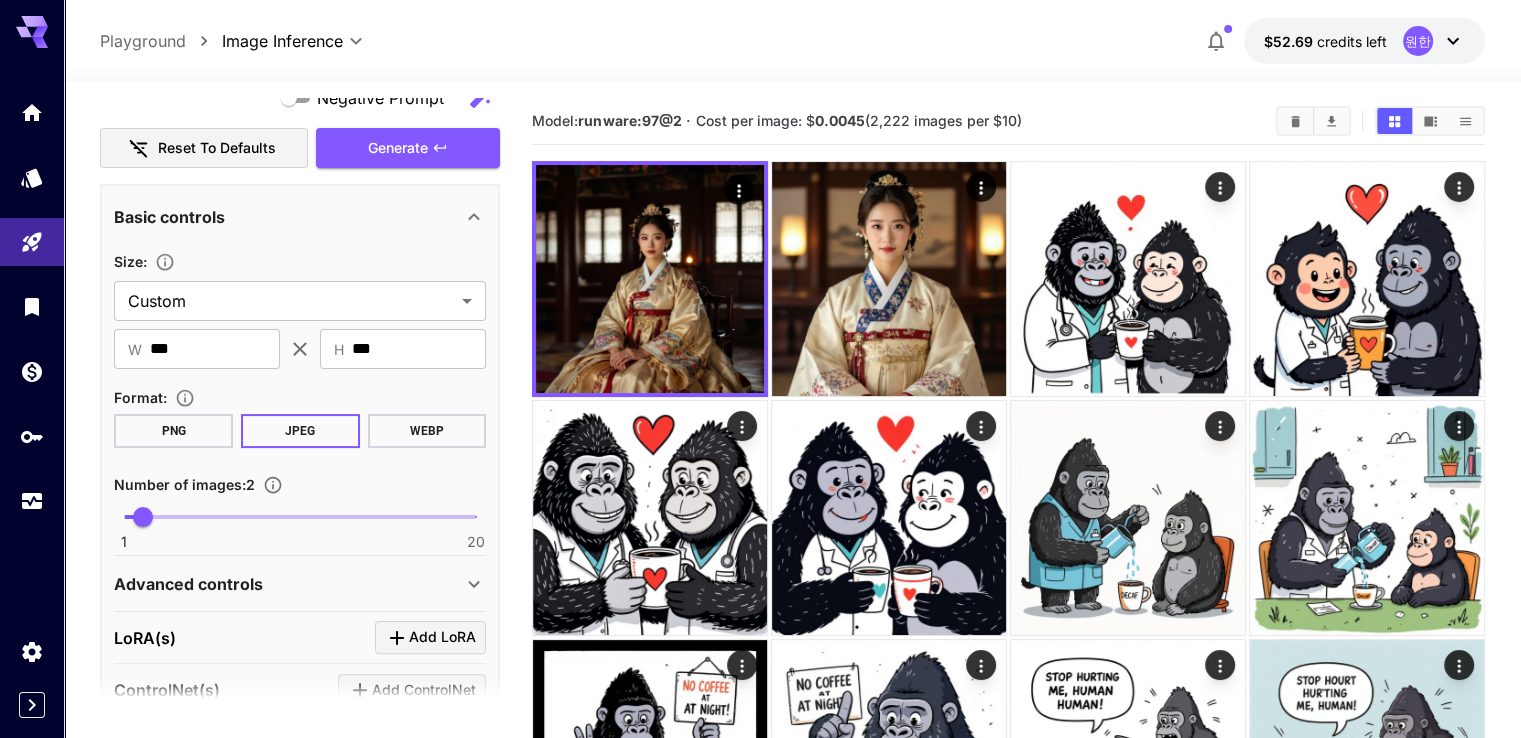 scroll, scrollTop: 100, scrollLeft: 0, axis: vertical 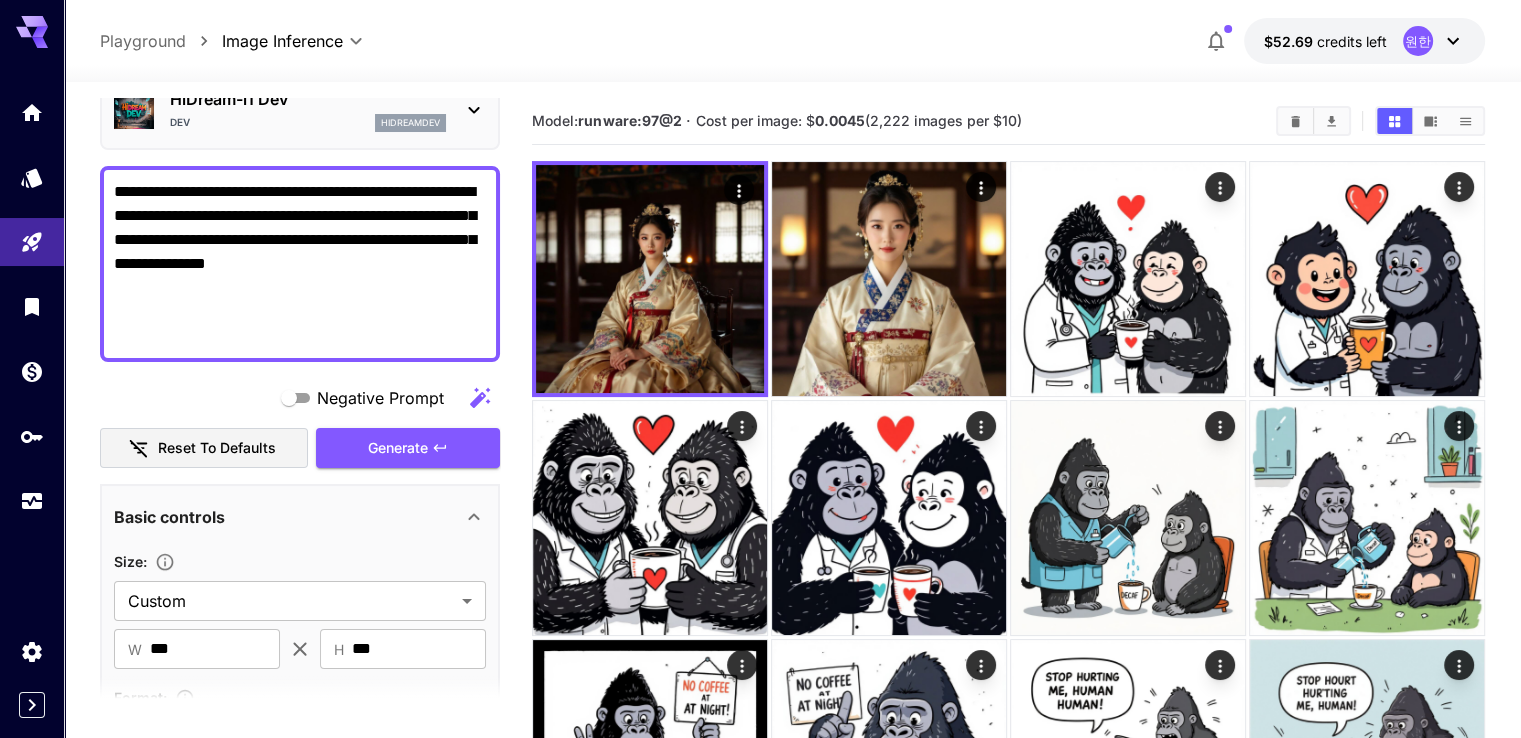 drag, startPoint x: 374, startPoint y: 352, endPoint x: 371, endPoint y: 339, distance: 13.341664 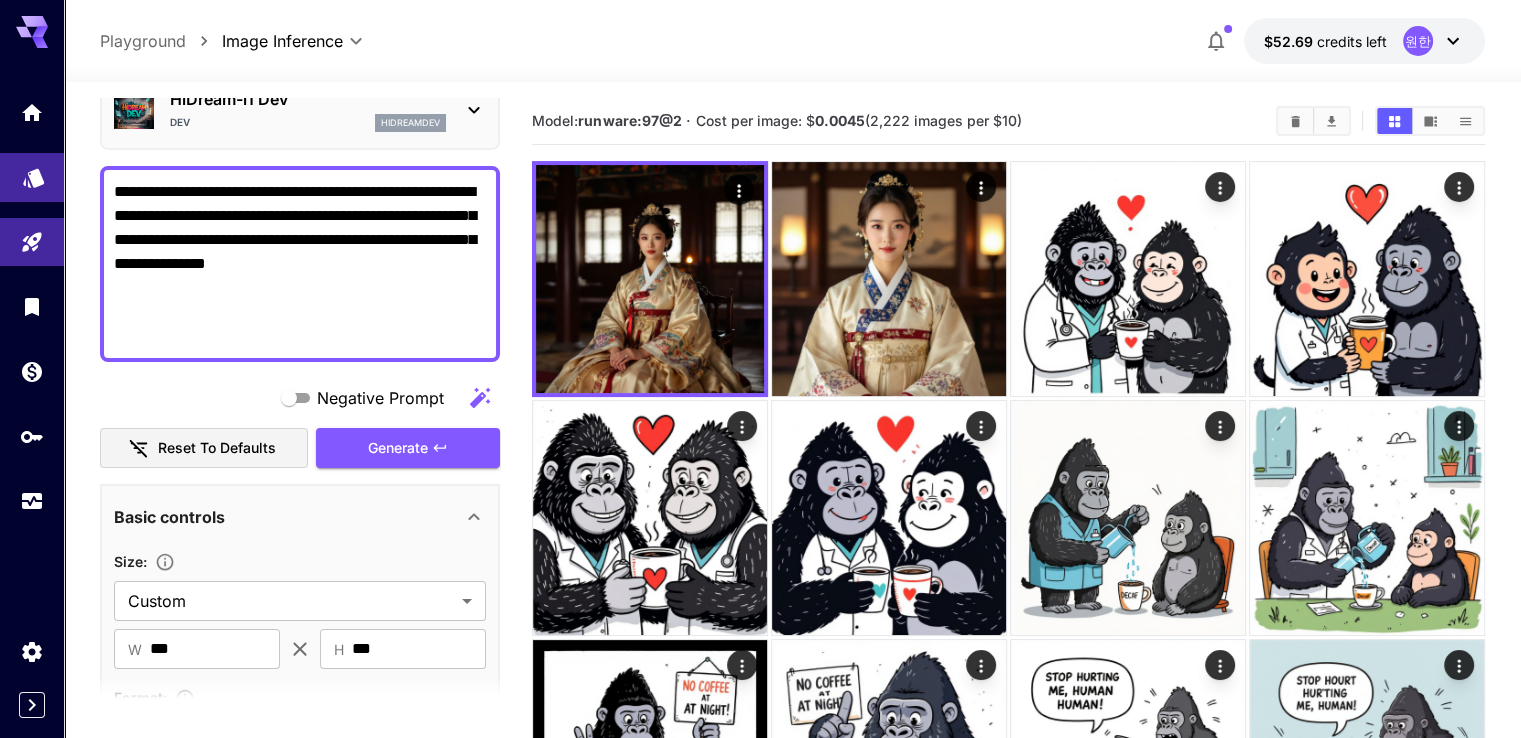 drag, startPoint x: 371, startPoint y: 337, endPoint x: 29, endPoint y: 183, distance: 375.07333 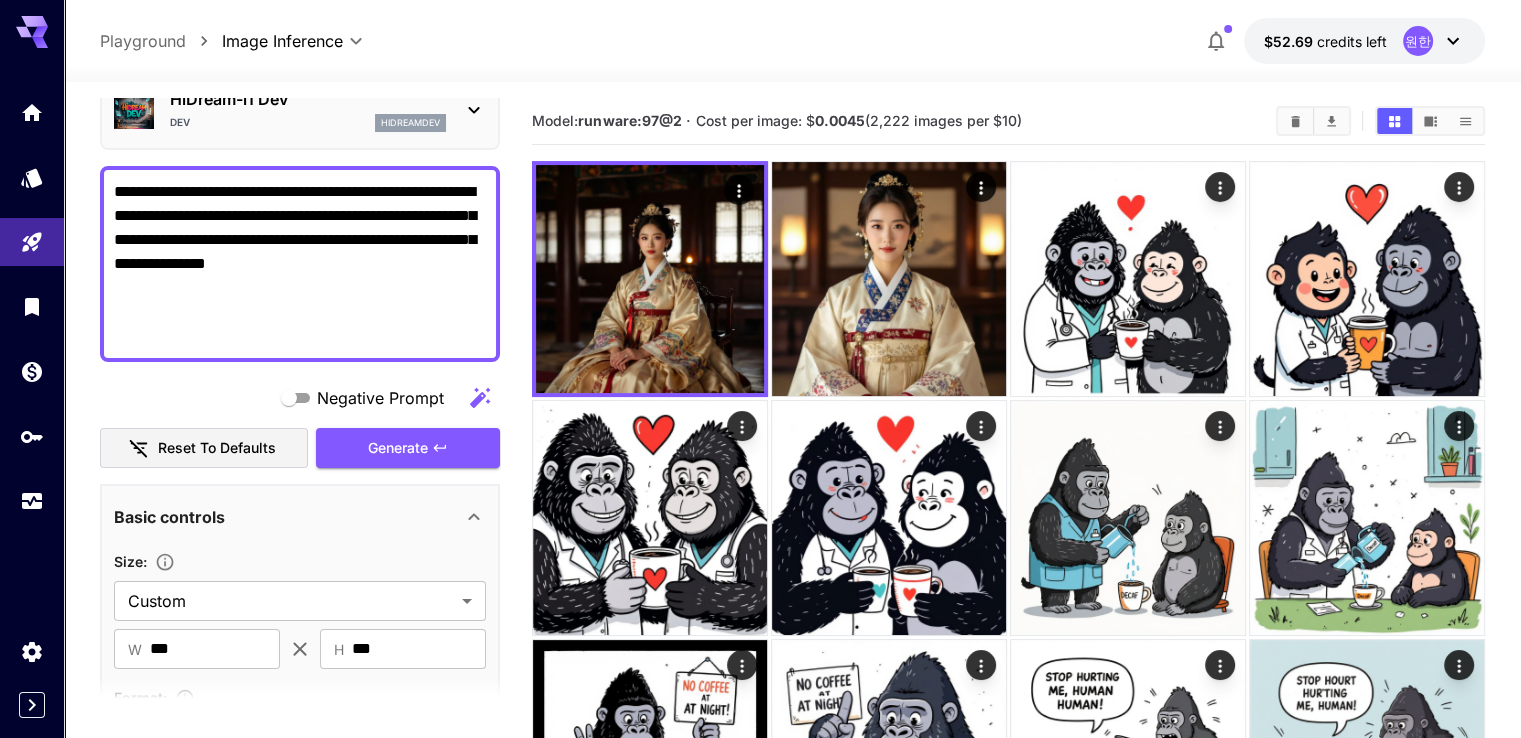 paste 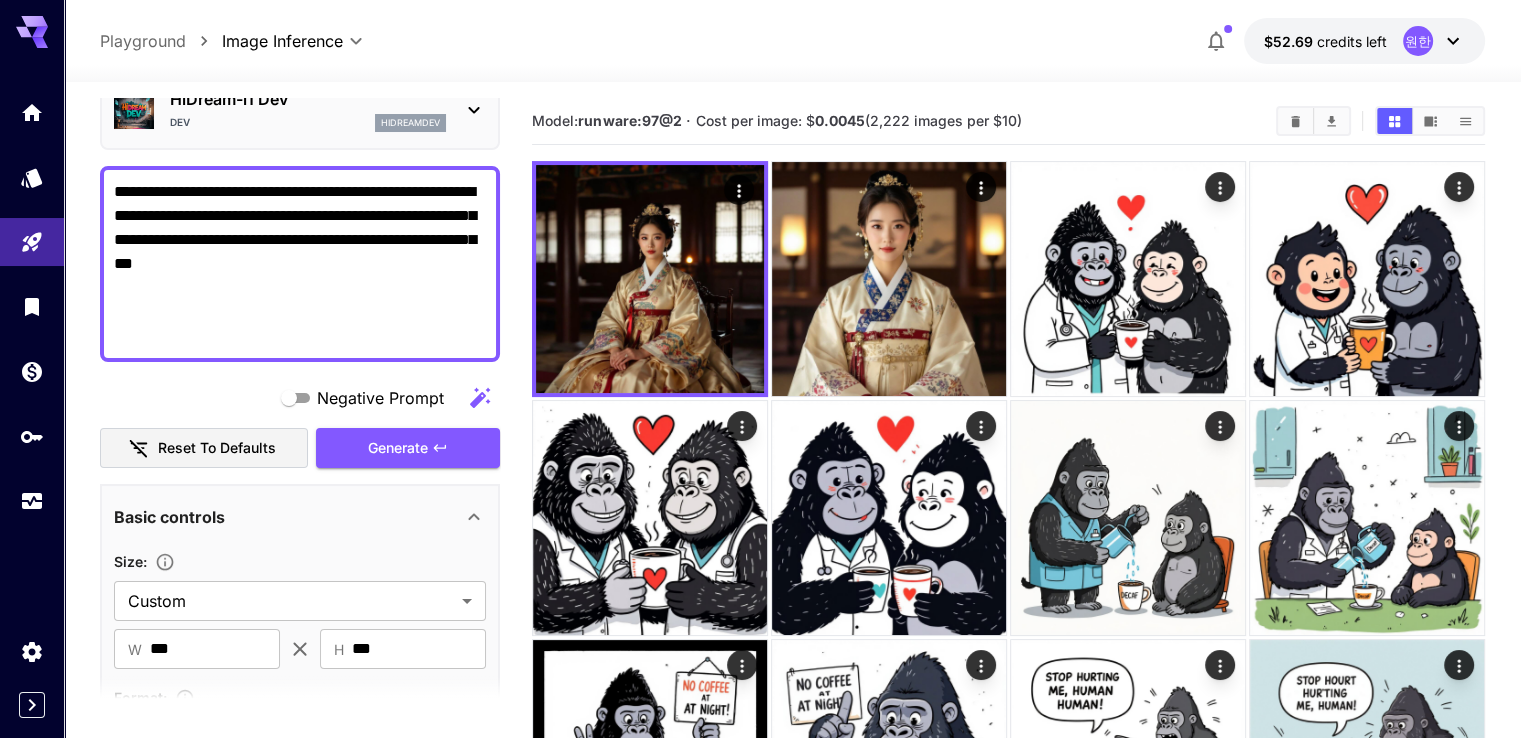 drag, startPoint x: 247, startPoint y: 329, endPoint x: 65, endPoint y: 149, distance: 255.97656 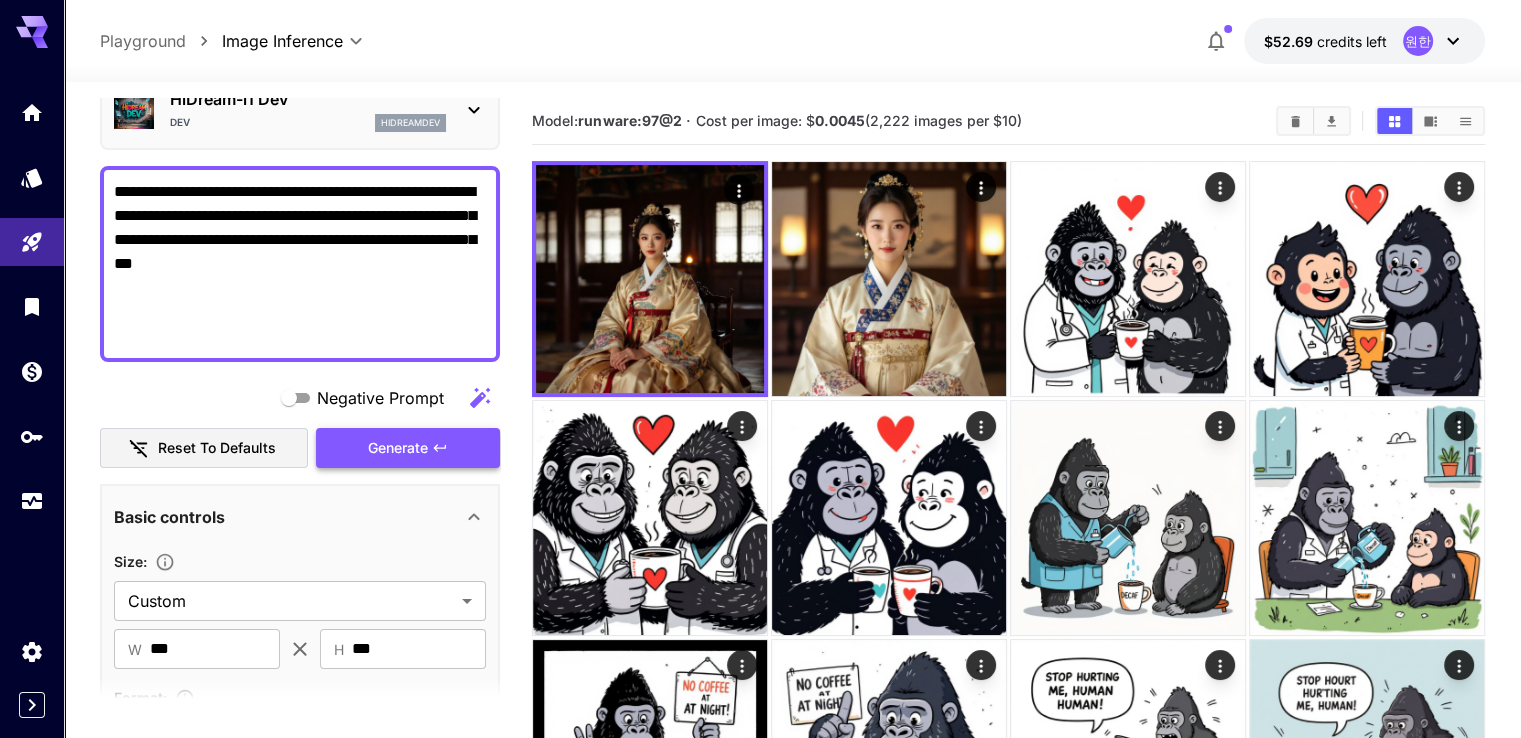 click on "Generate" at bounding box center (398, 448) 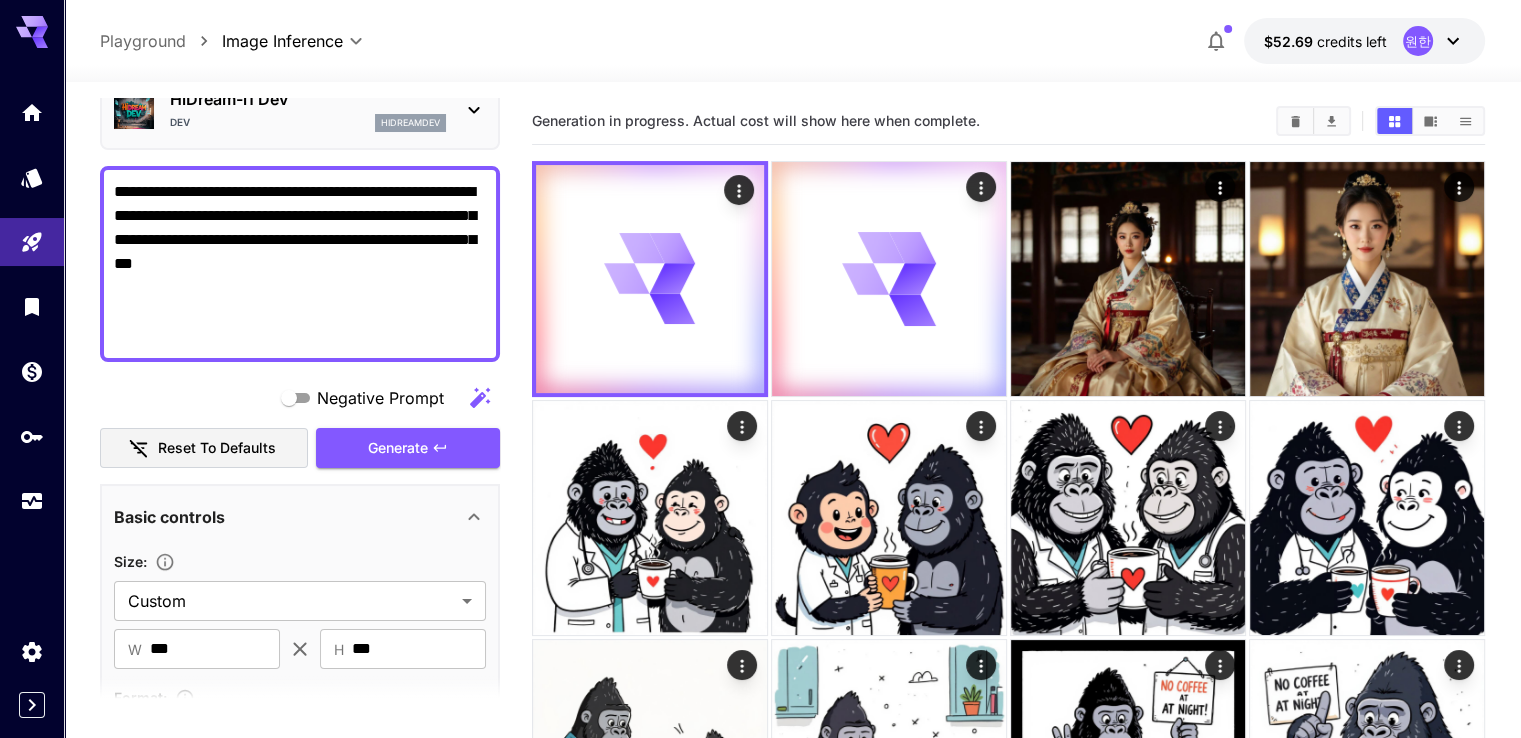 drag, startPoint x: 264, startPoint y: 342, endPoint x: 77, endPoint y: 132, distance: 281.1921 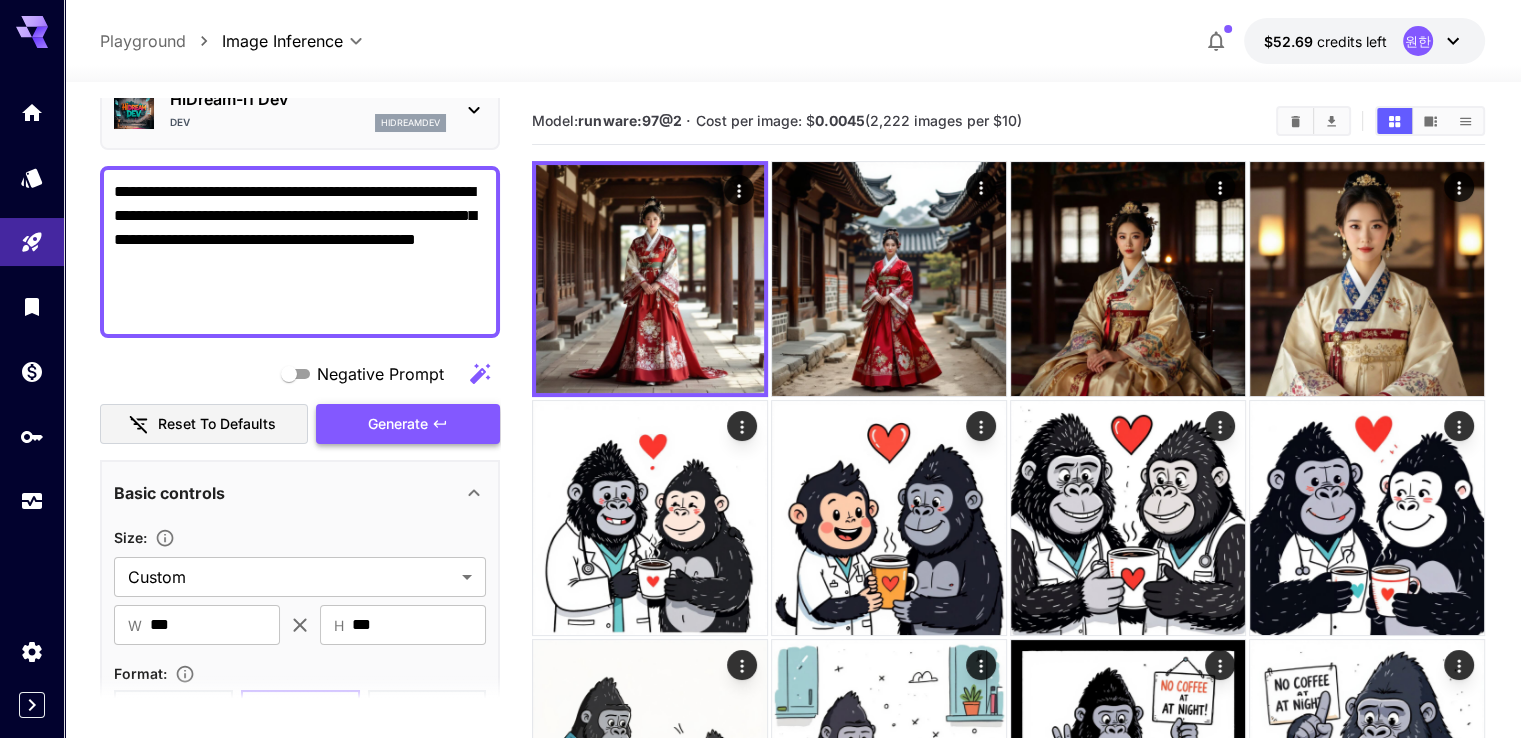 click on "Generate" at bounding box center [398, 424] 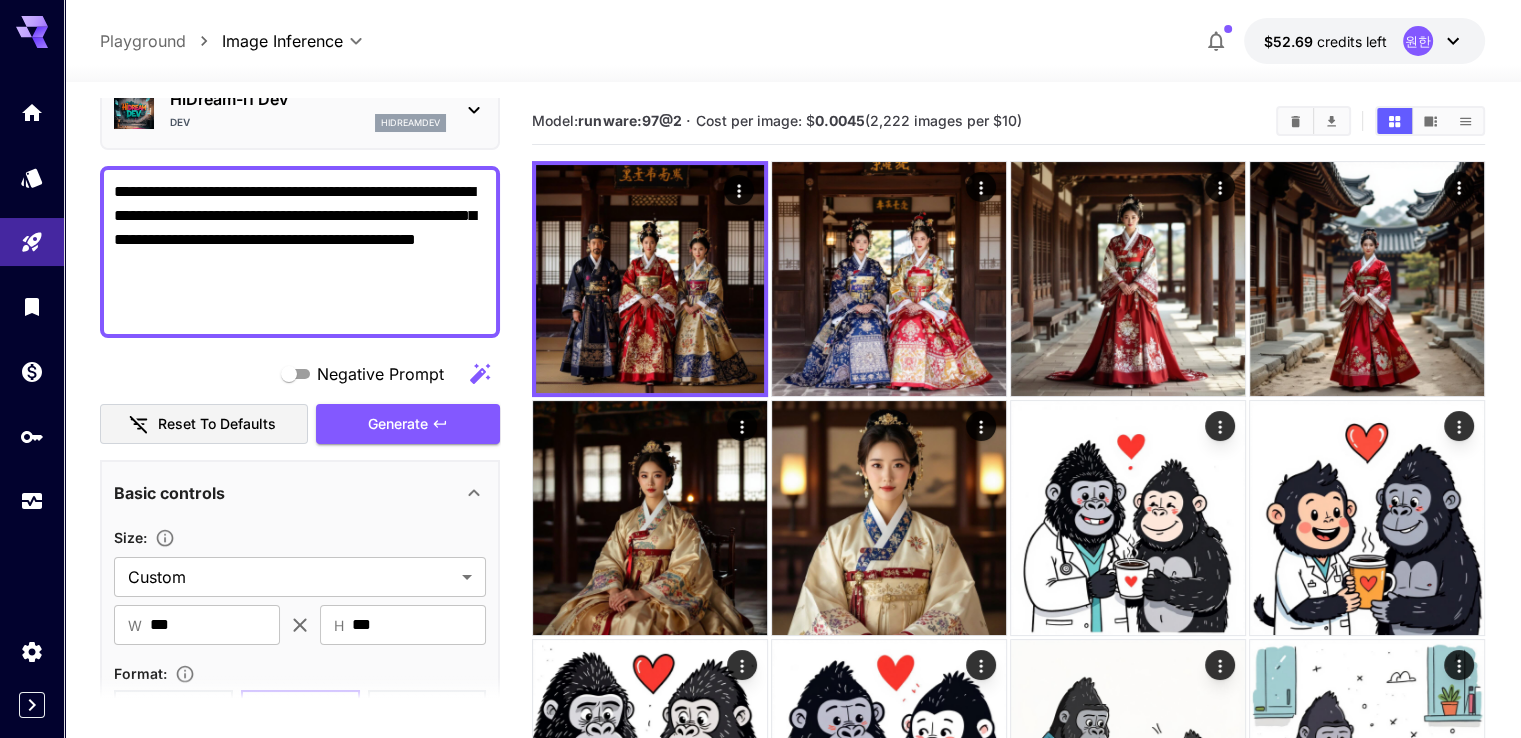 drag, startPoint x: 403, startPoint y: 313, endPoint x: 67, endPoint y: 163, distance: 367.96194 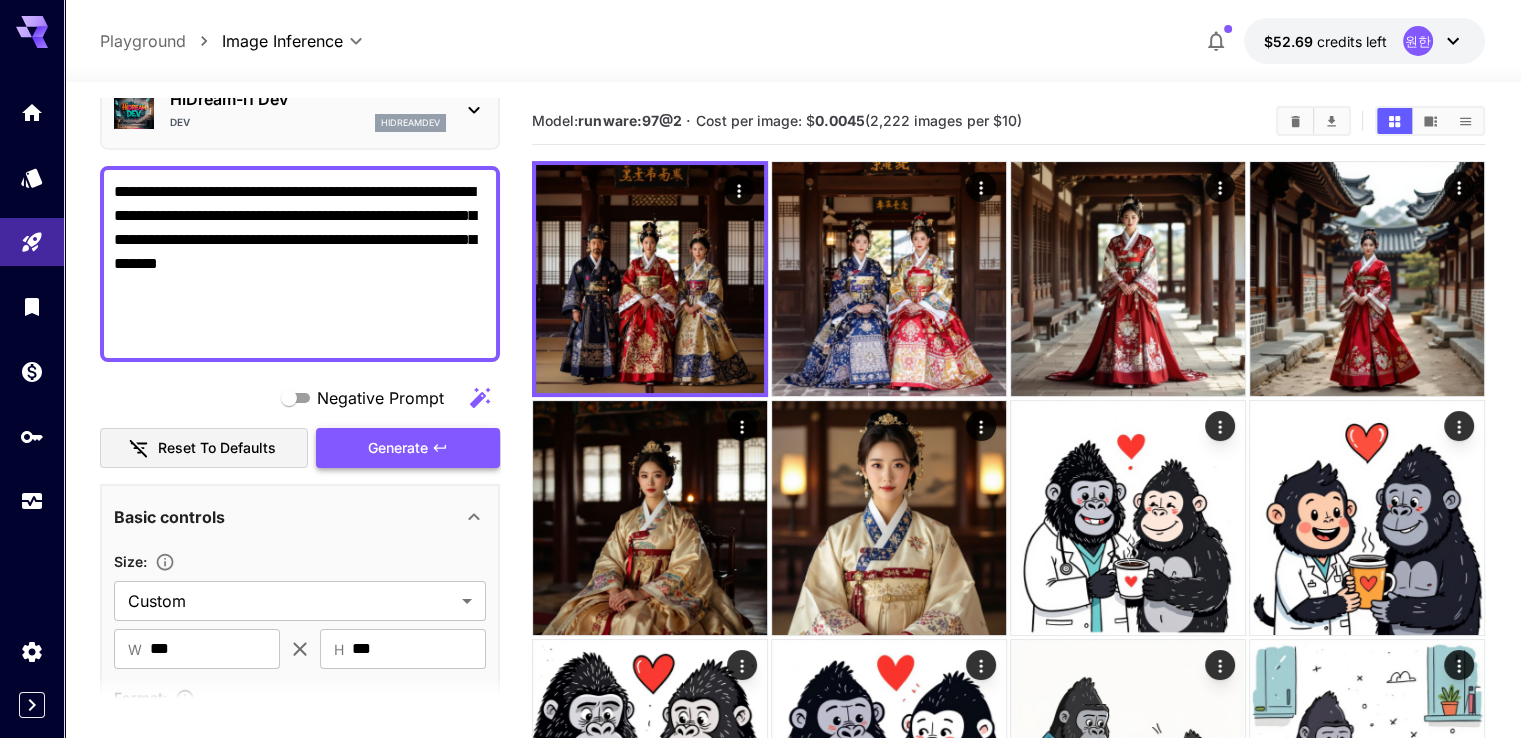 click on "Generate" at bounding box center [408, 448] 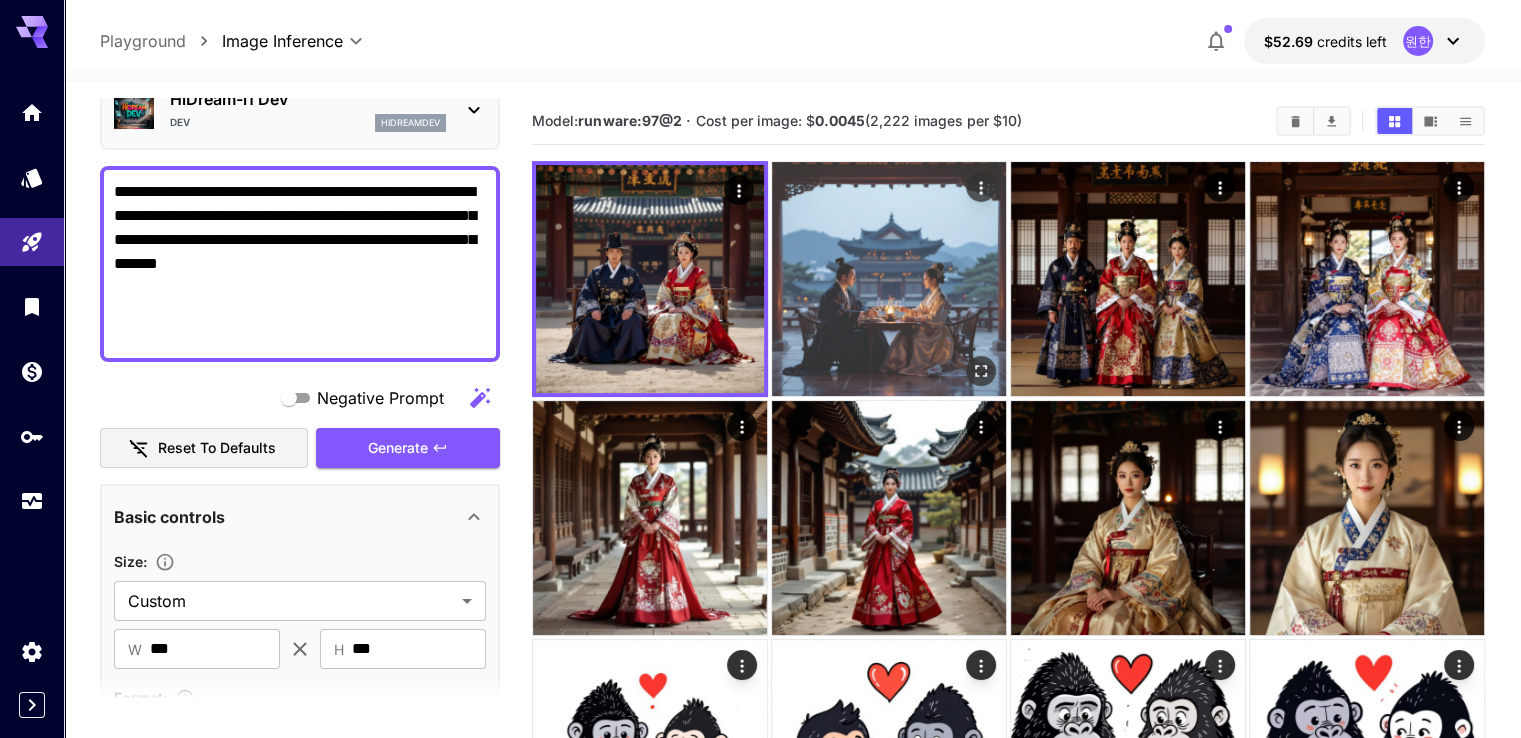 click at bounding box center [889, 279] 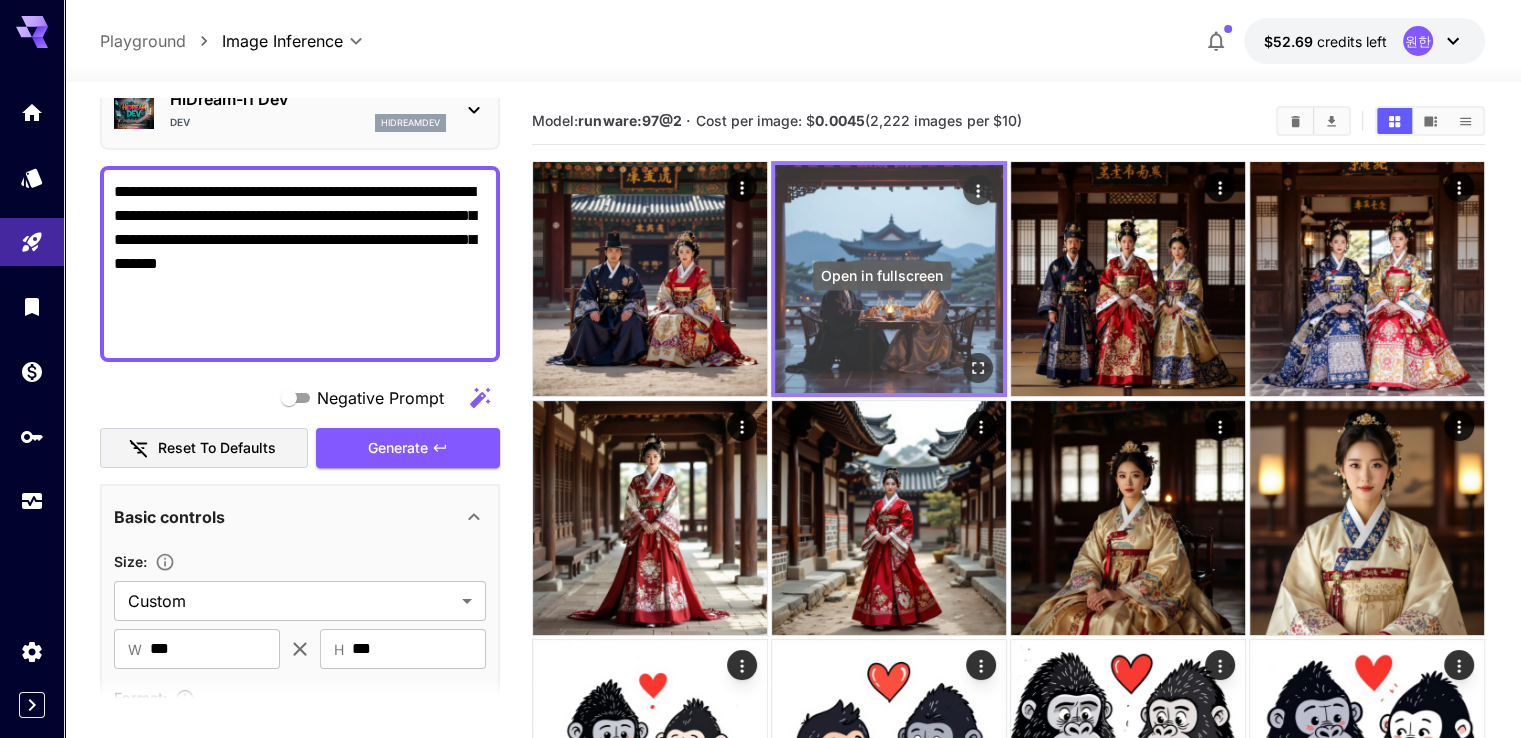 click 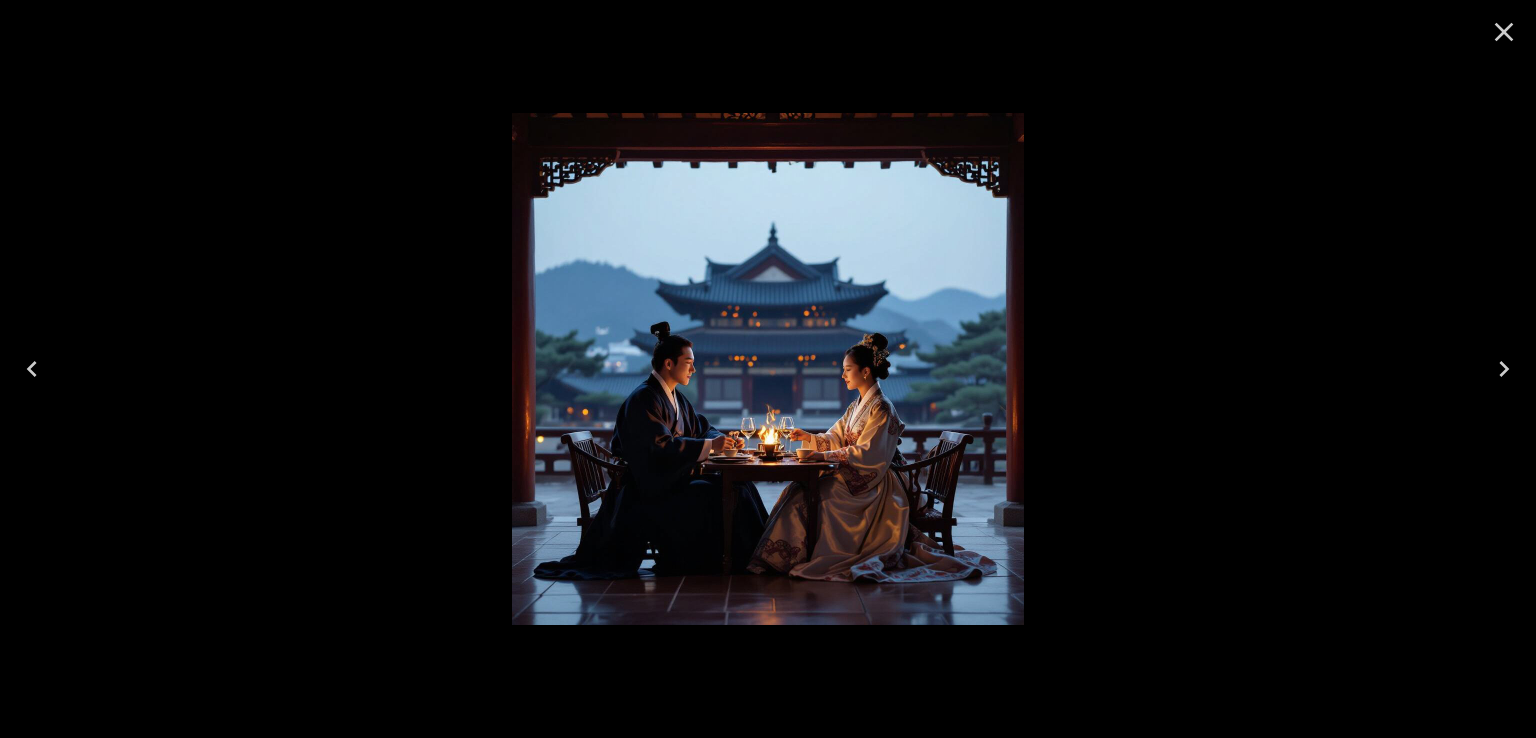 click 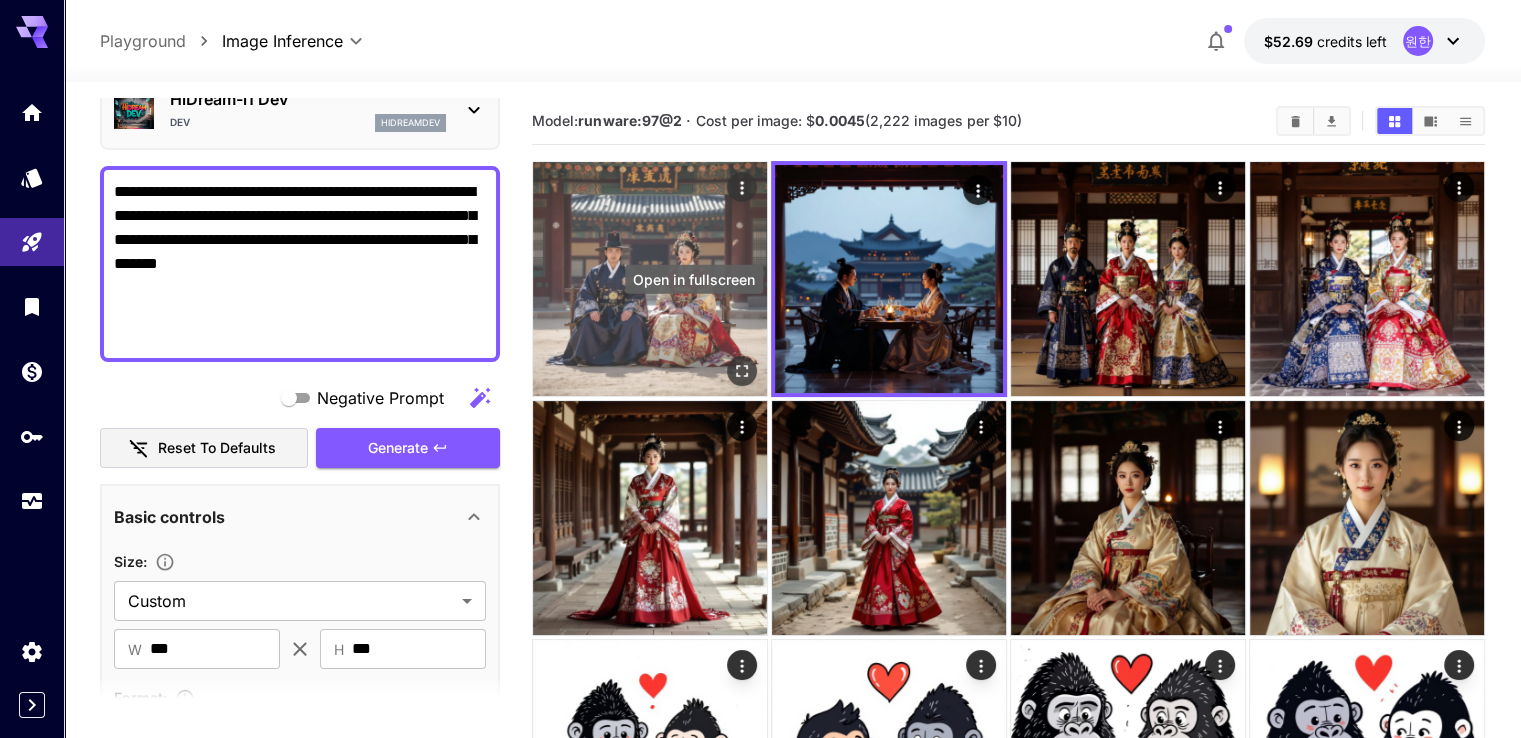 click 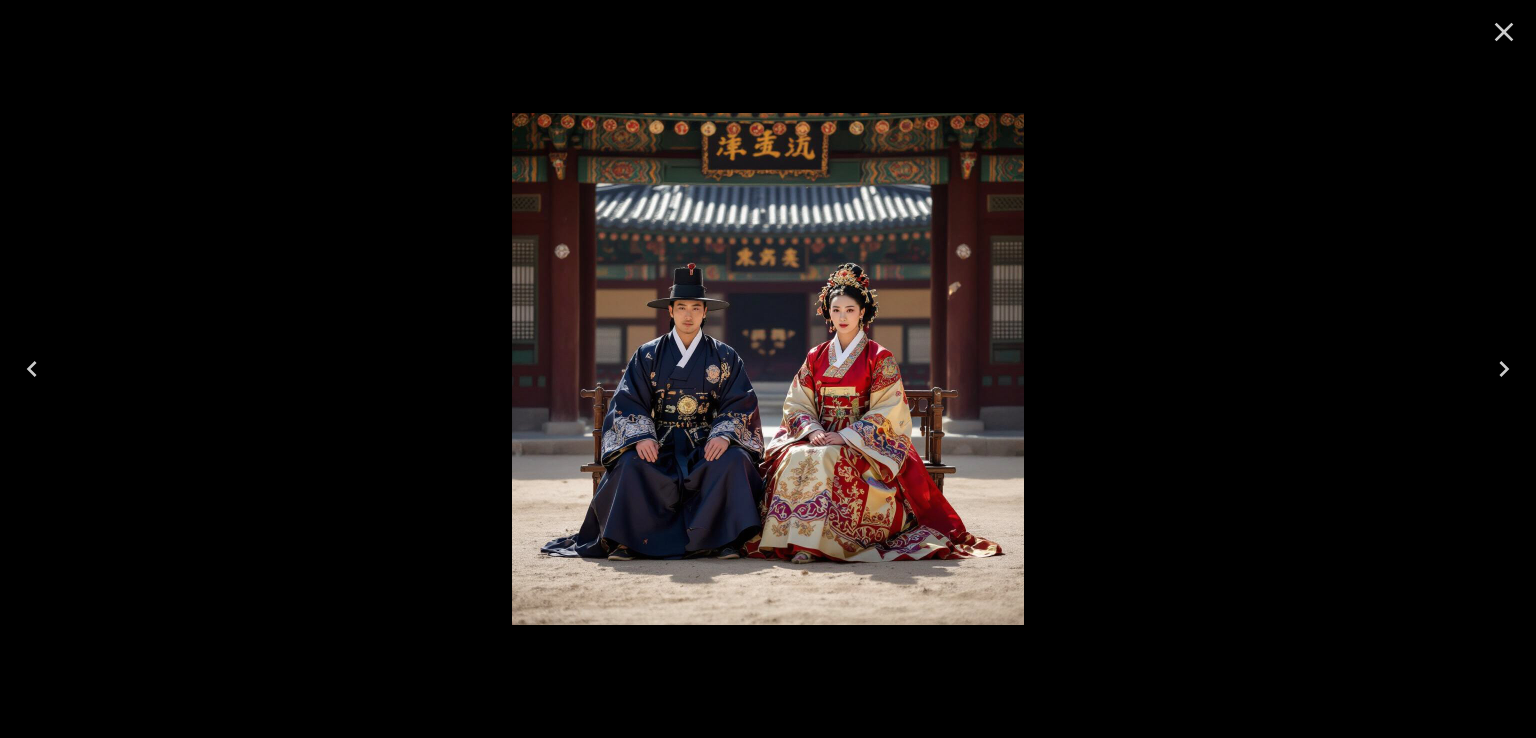 click 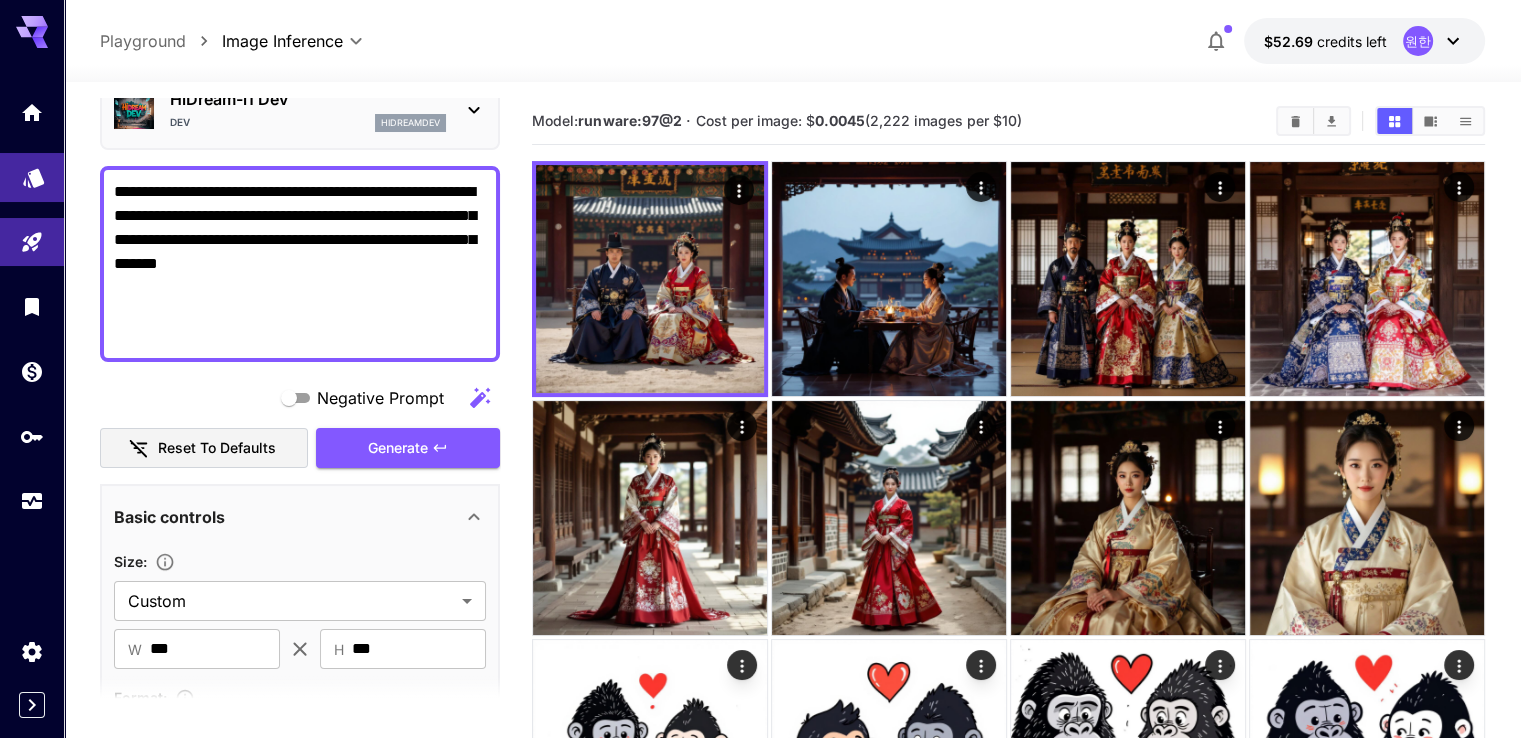 drag, startPoint x: 284, startPoint y: 337, endPoint x: 5, endPoint y: 153, distance: 334.211 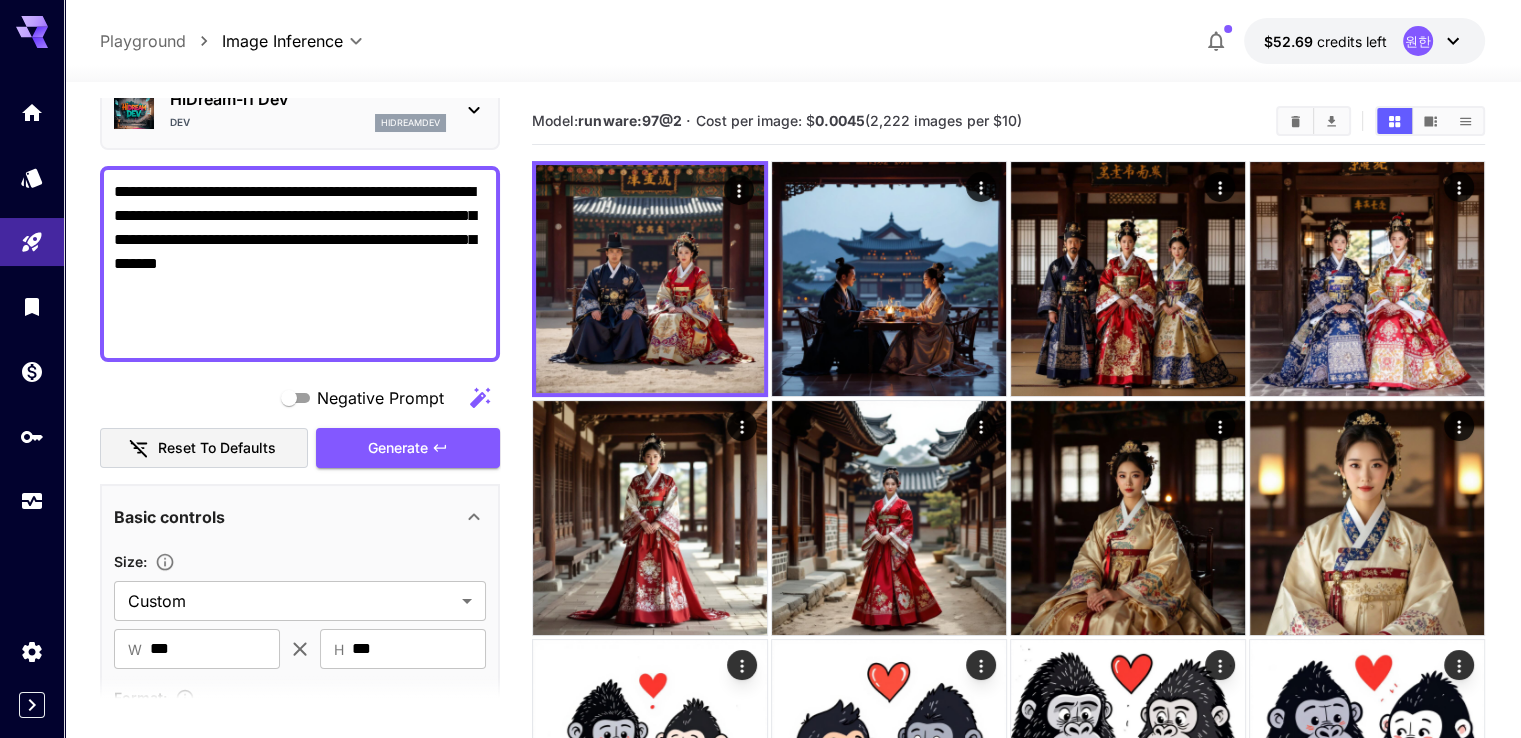 paste on "*" 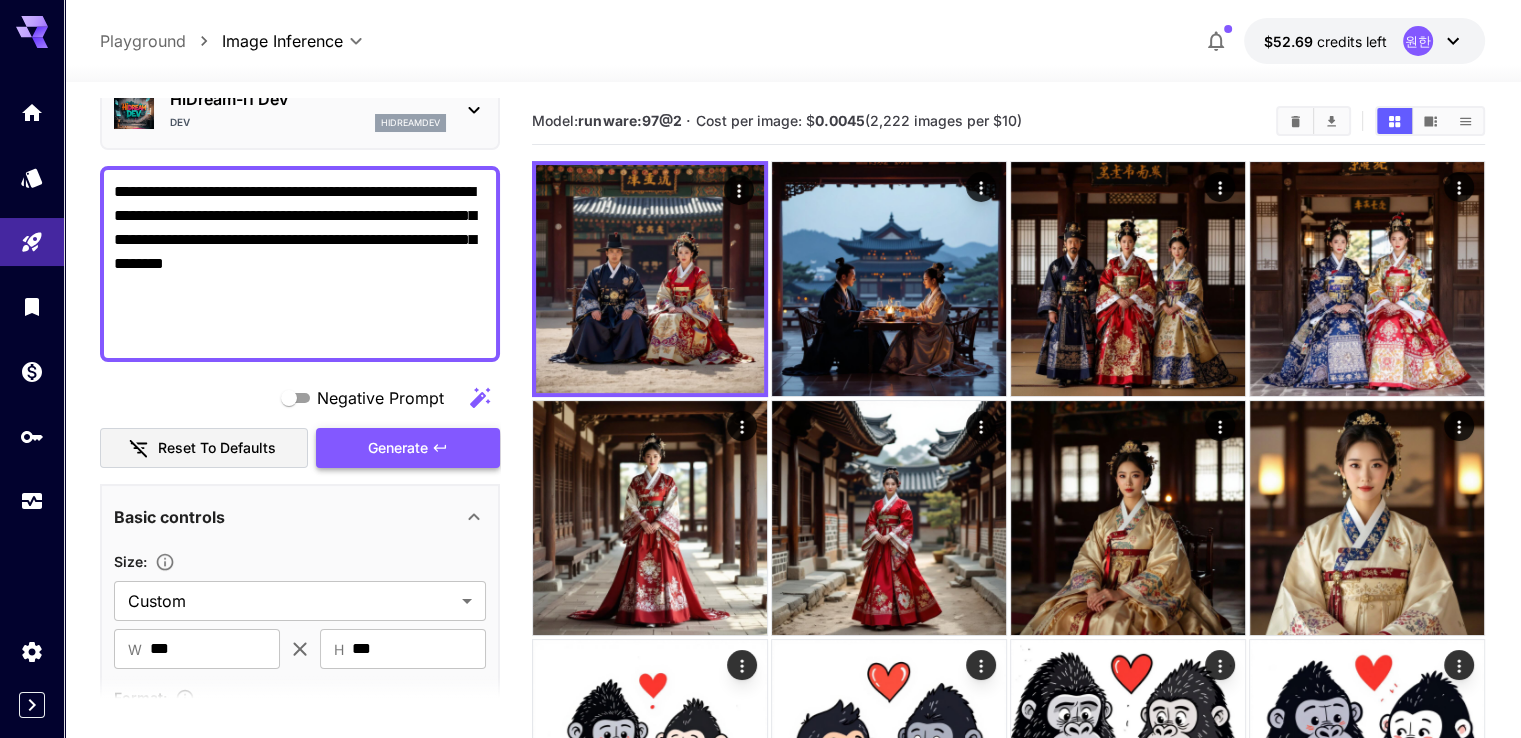 type on "**********" 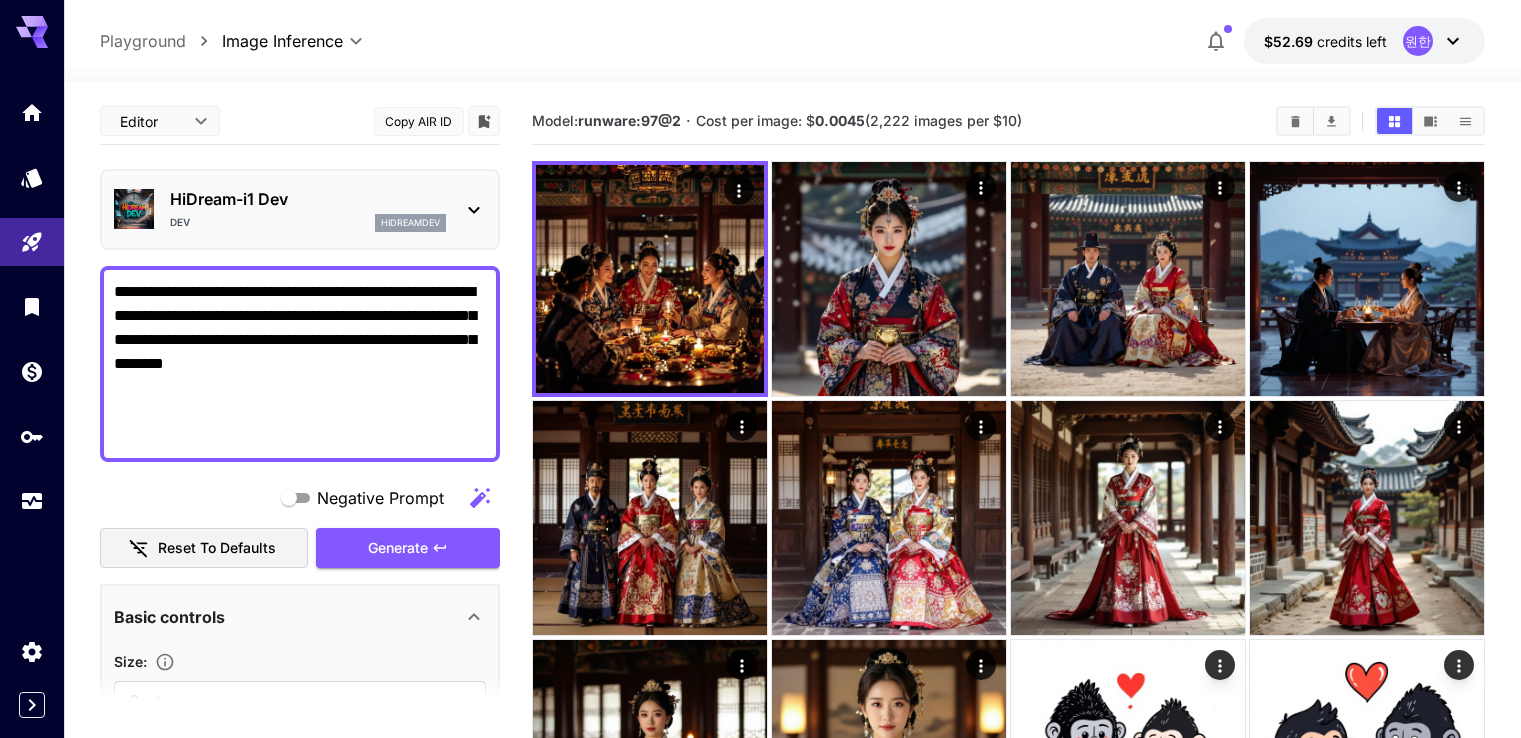 scroll, scrollTop: 0, scrollLeft: 0, axis: both 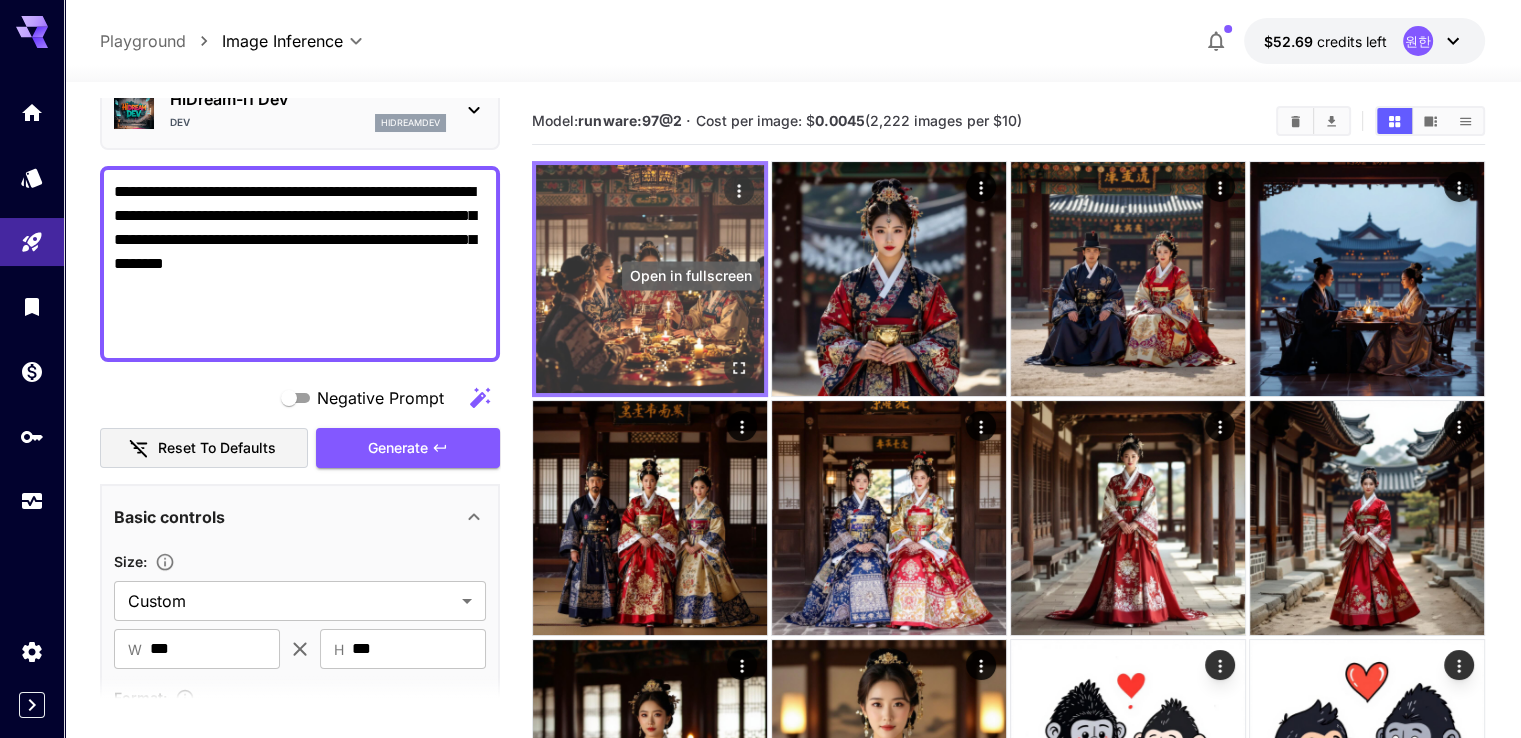 click 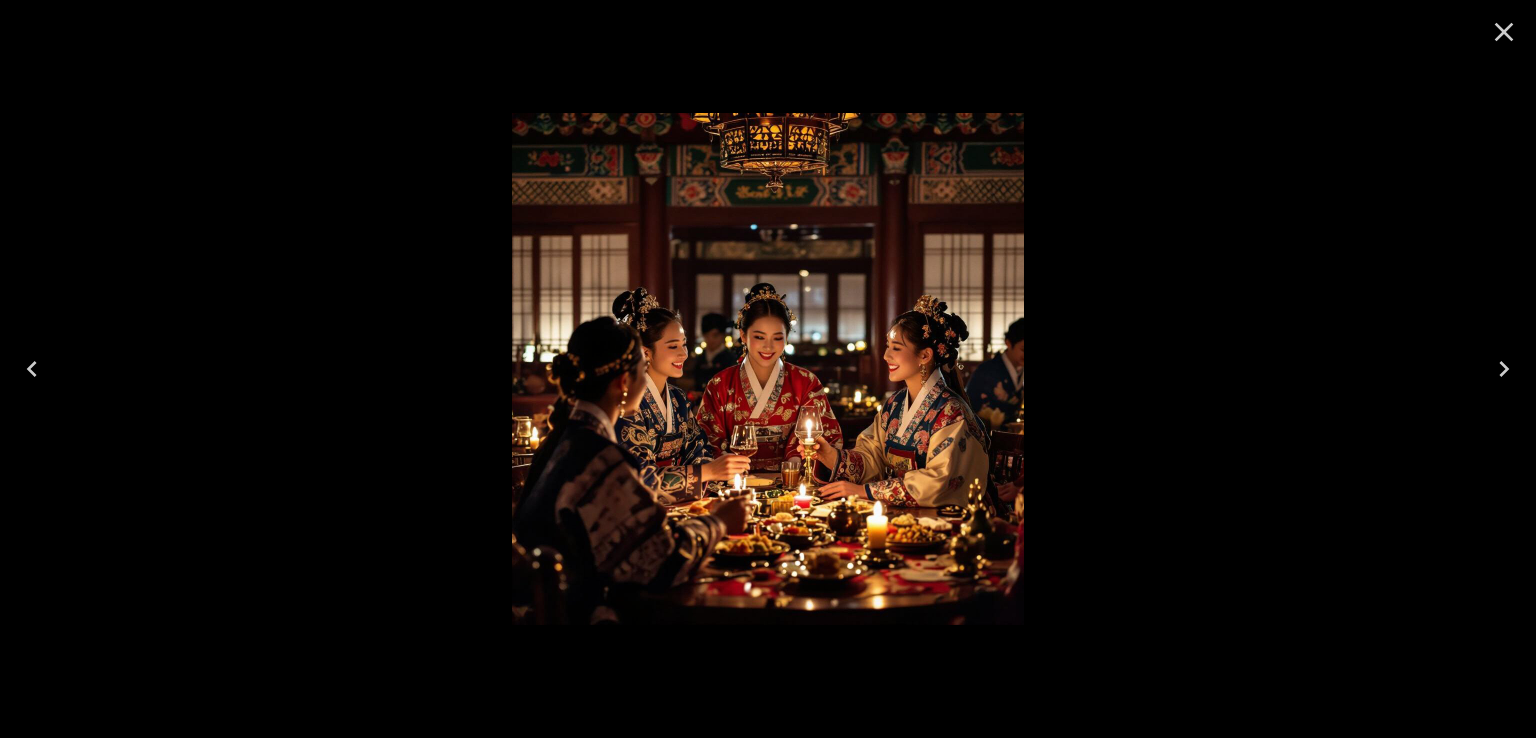 click 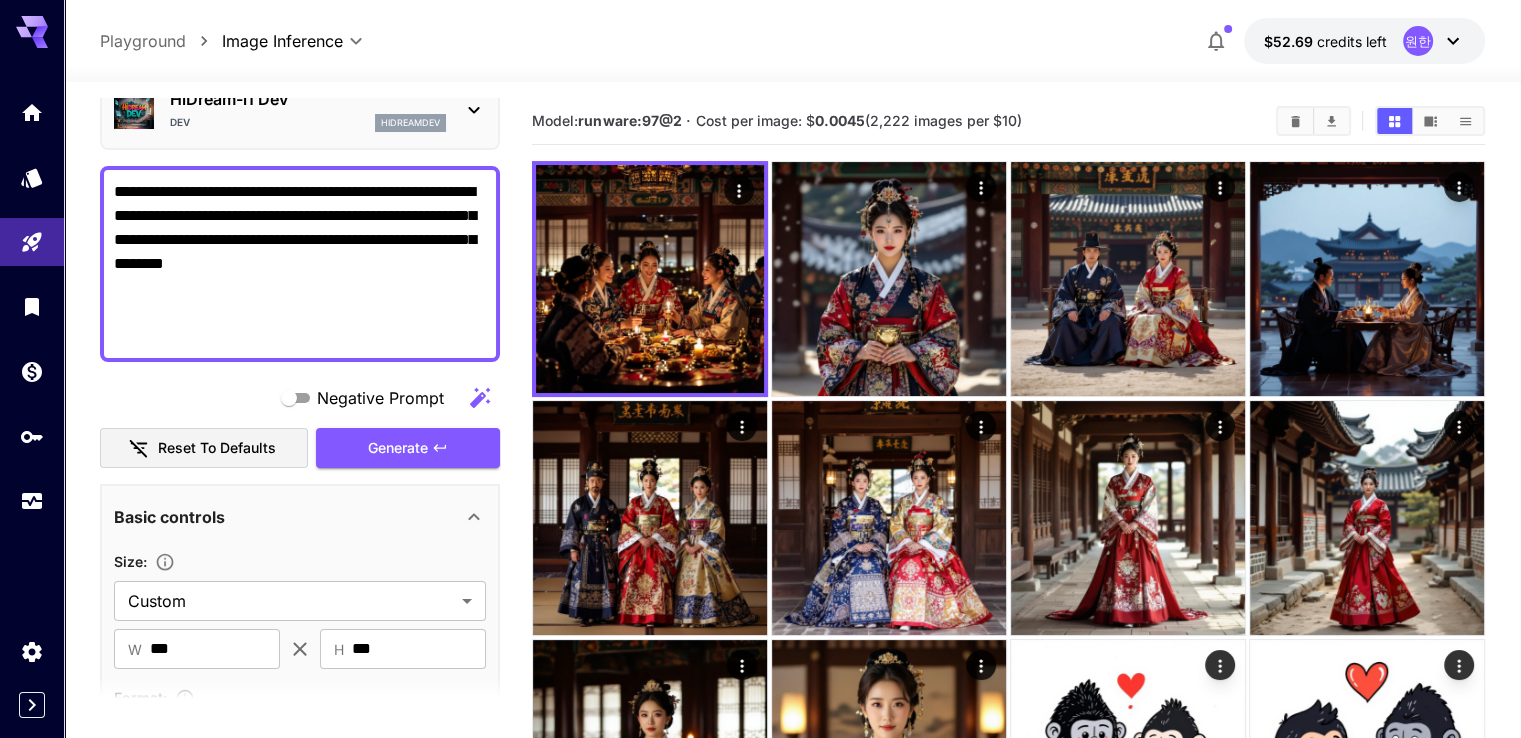 drag, startPoint x: 320, startPoint y: 337, endPoint x: 72, endPoint y: 153, distance: 308.80414 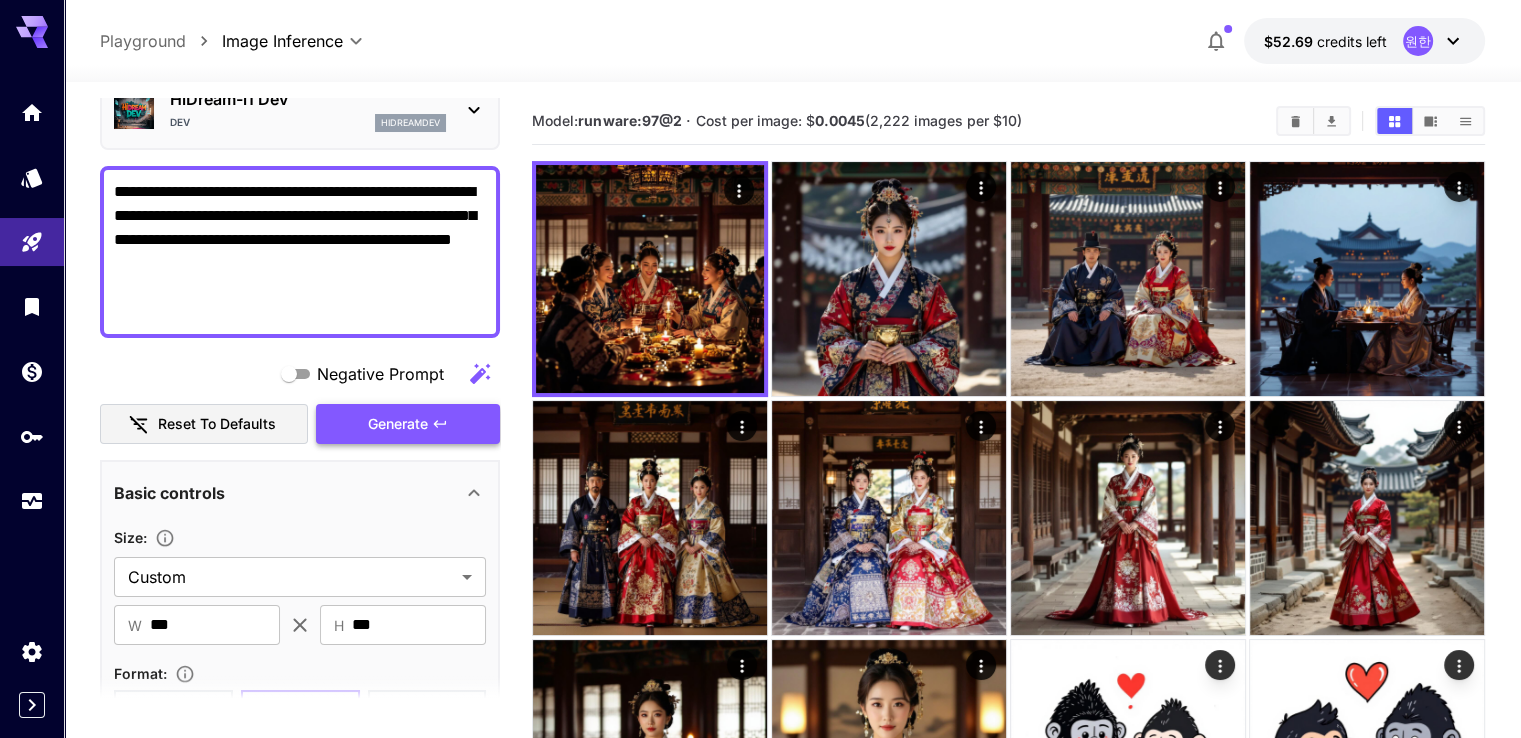 type on "**********" 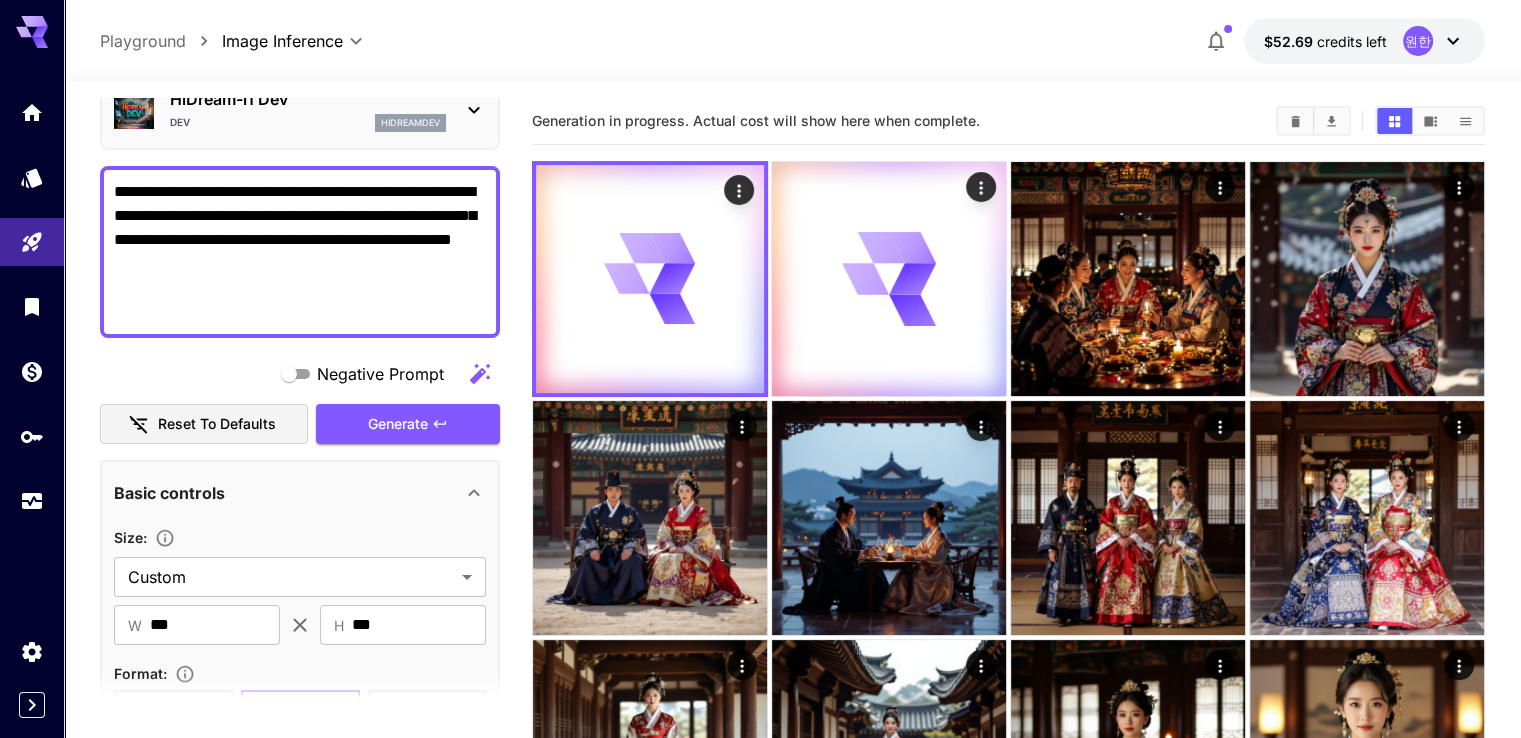 click on "**********" at bounding box center (300, 252) 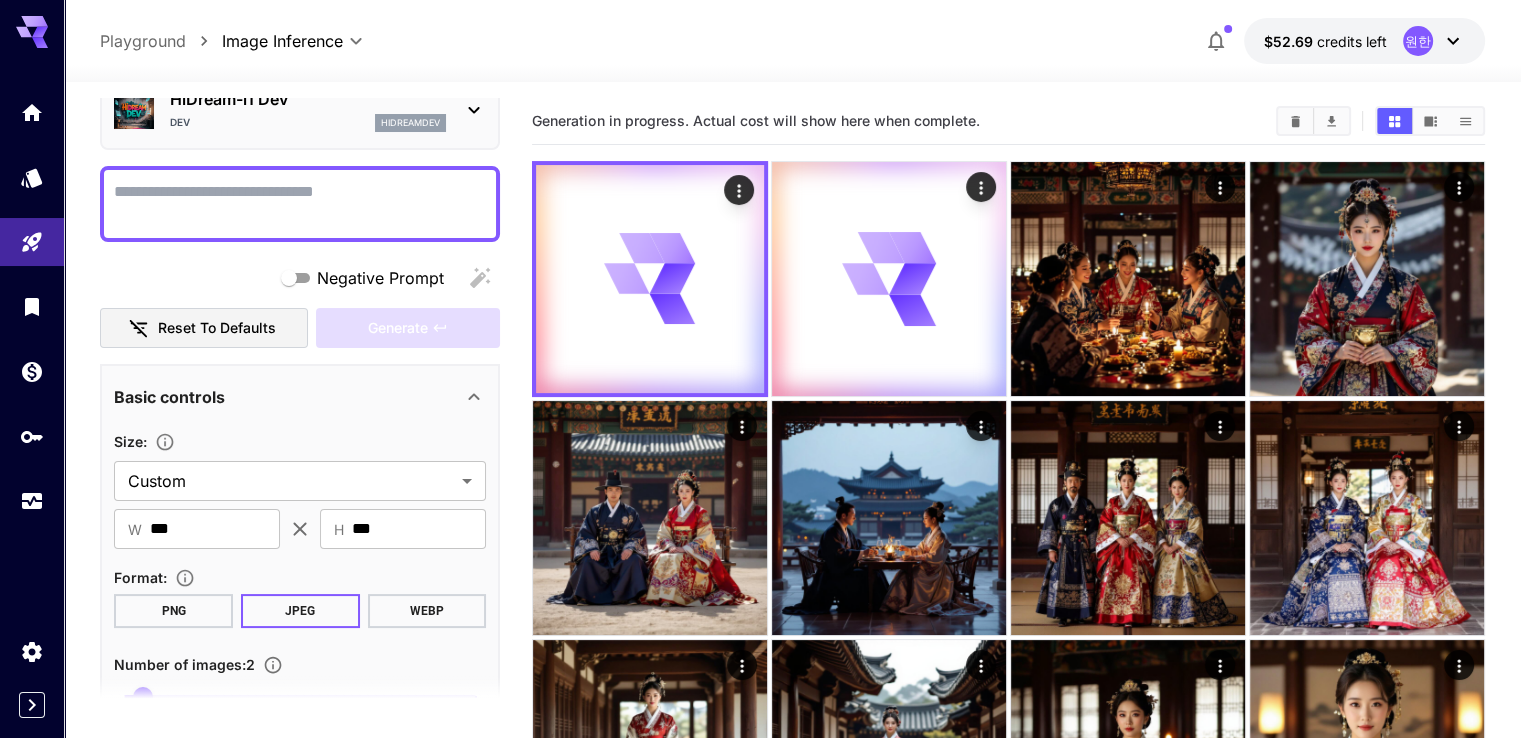 paste on "**********" 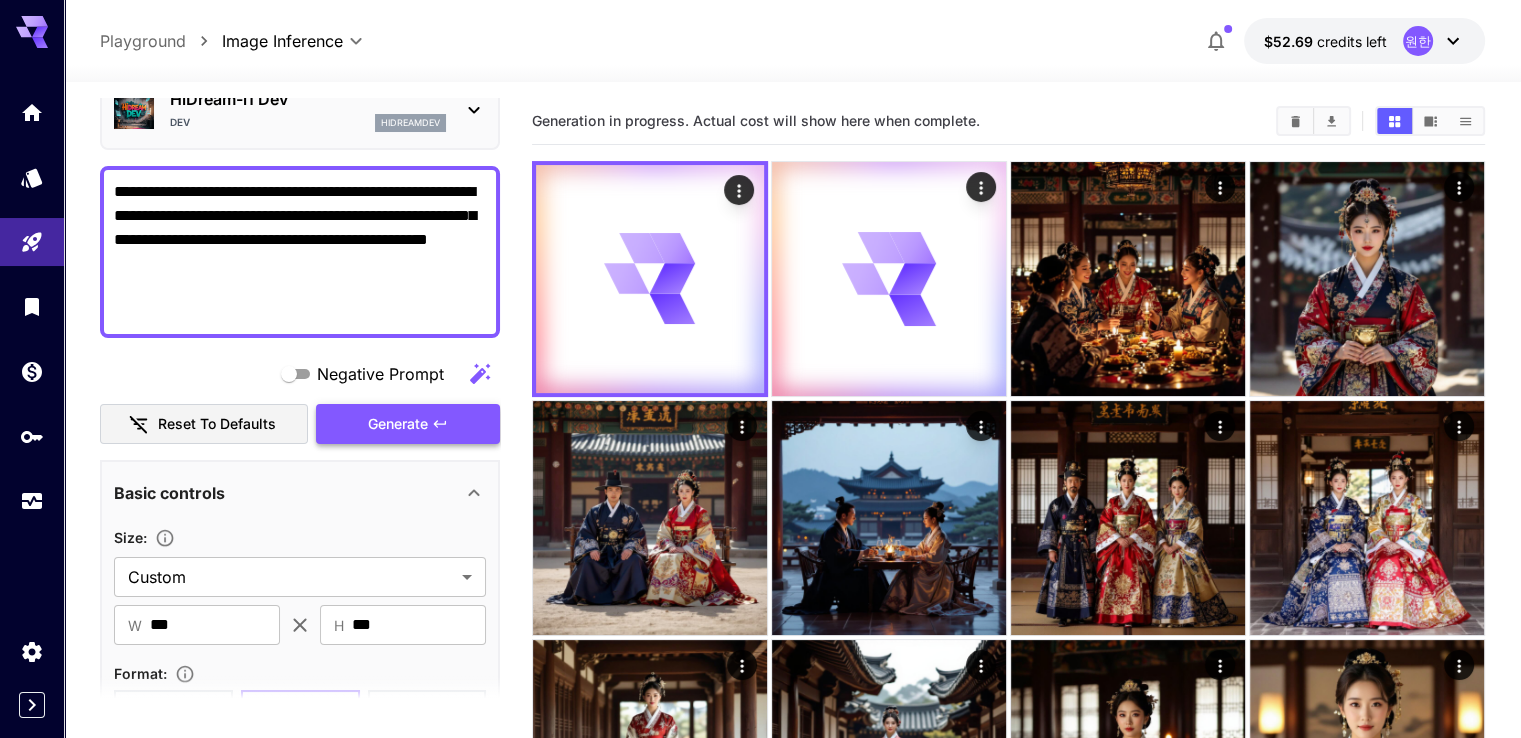 type on "**********" 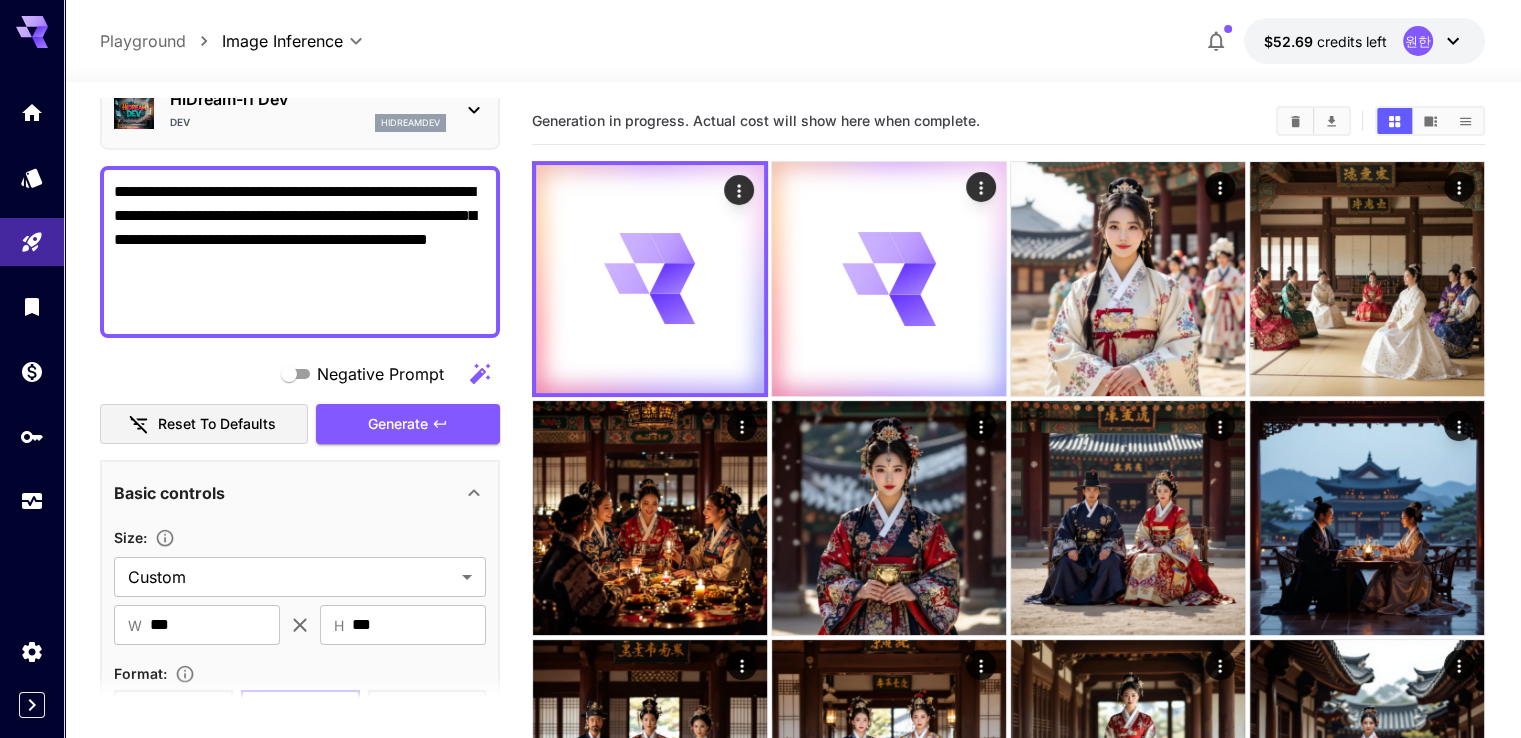 click on "**********" at bounding box center [300, 252] 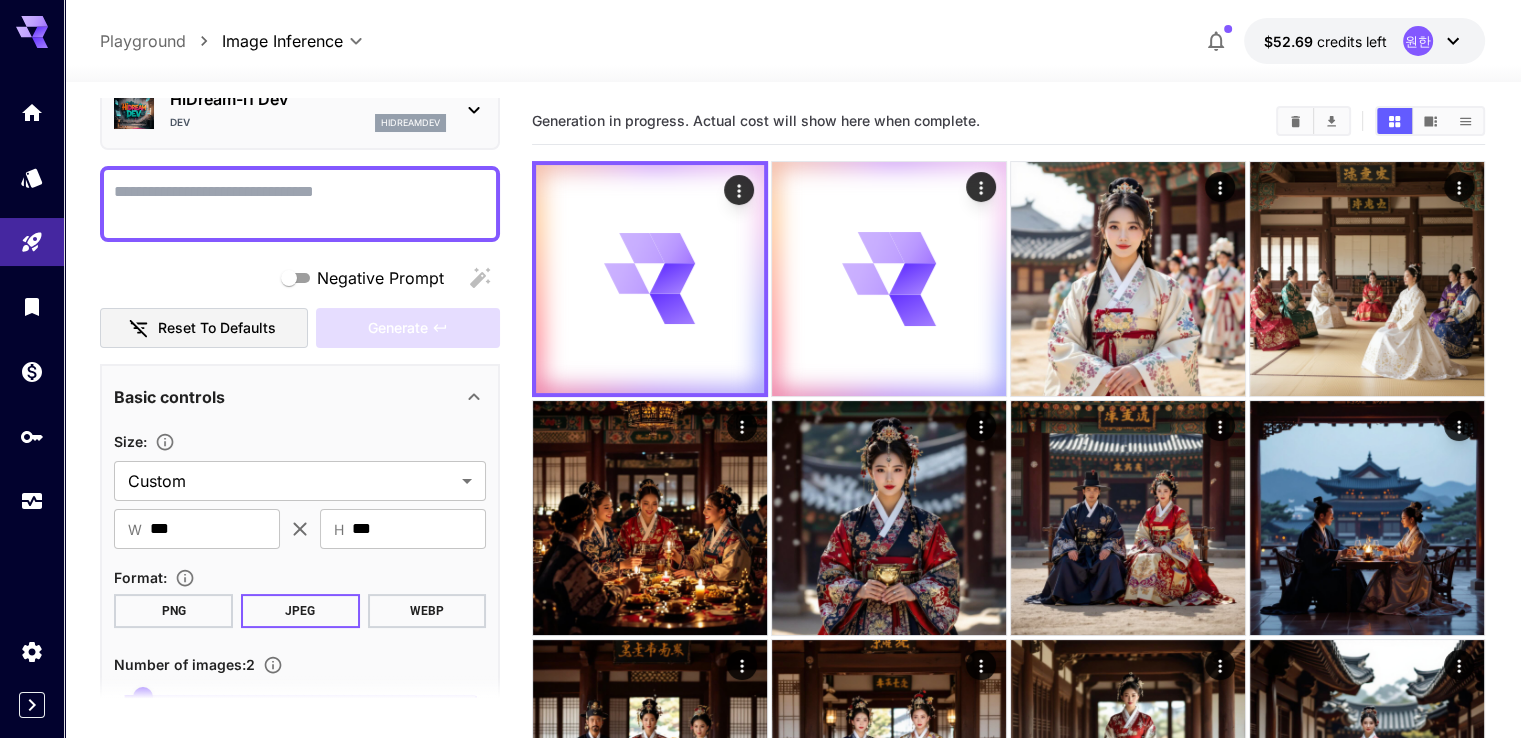 paste on "**********" 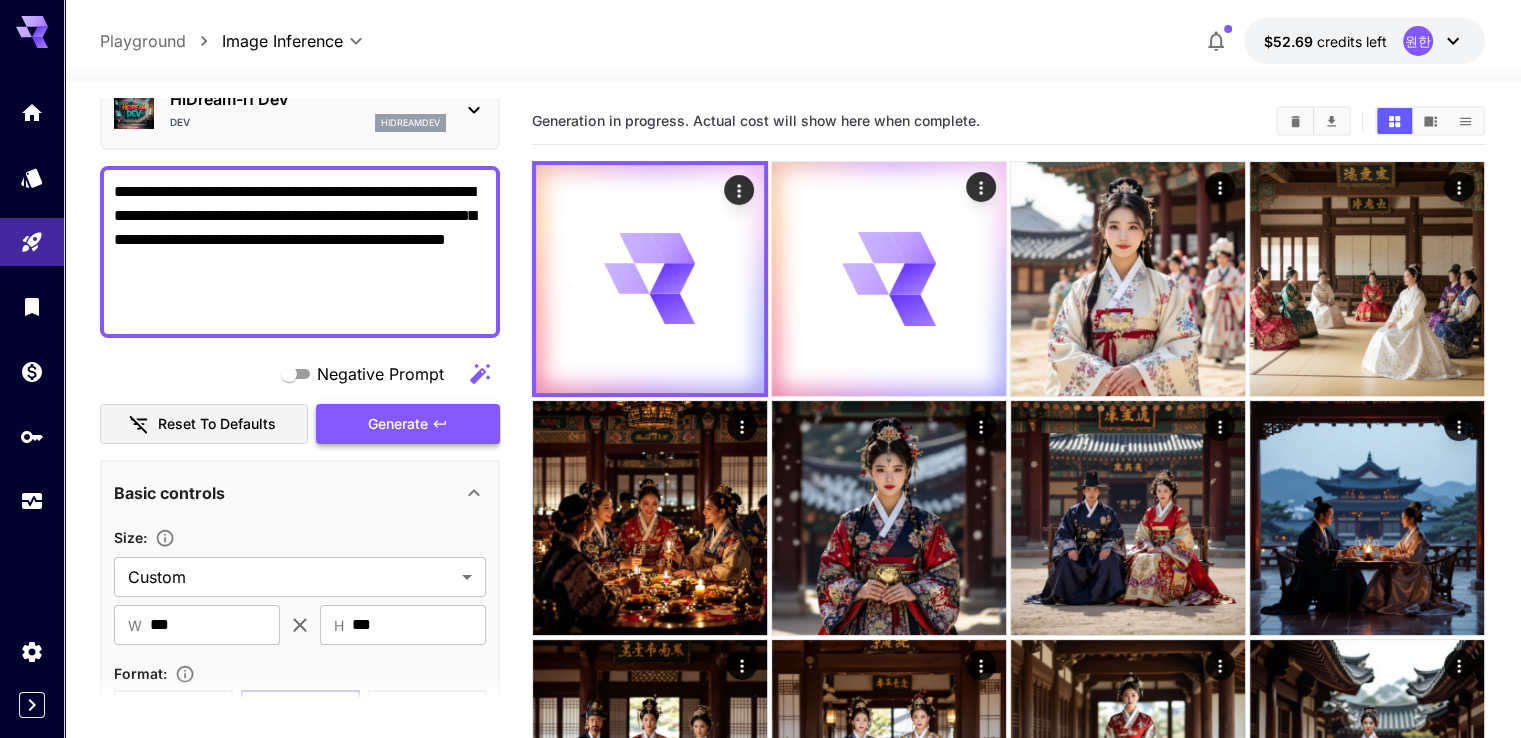 type on "**********" 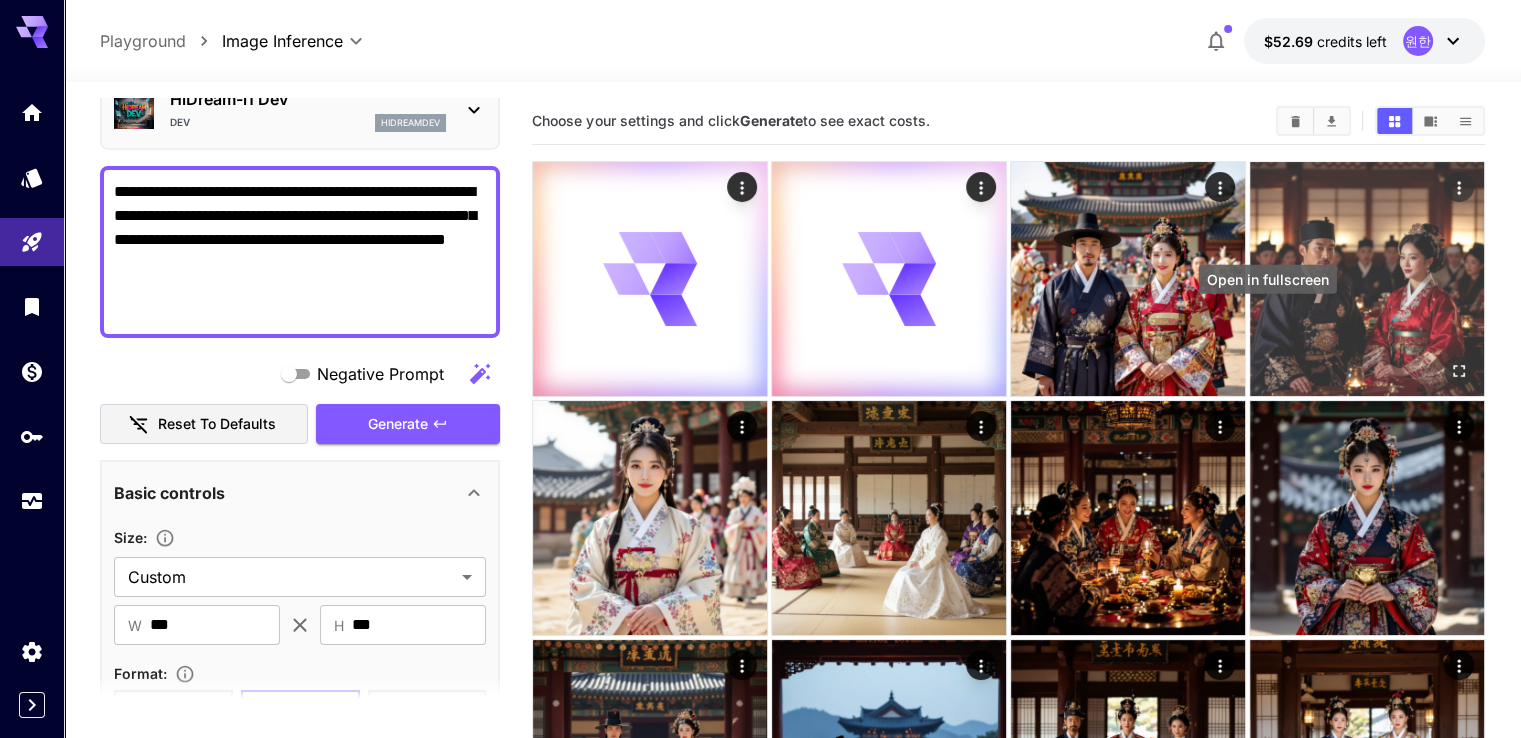 click 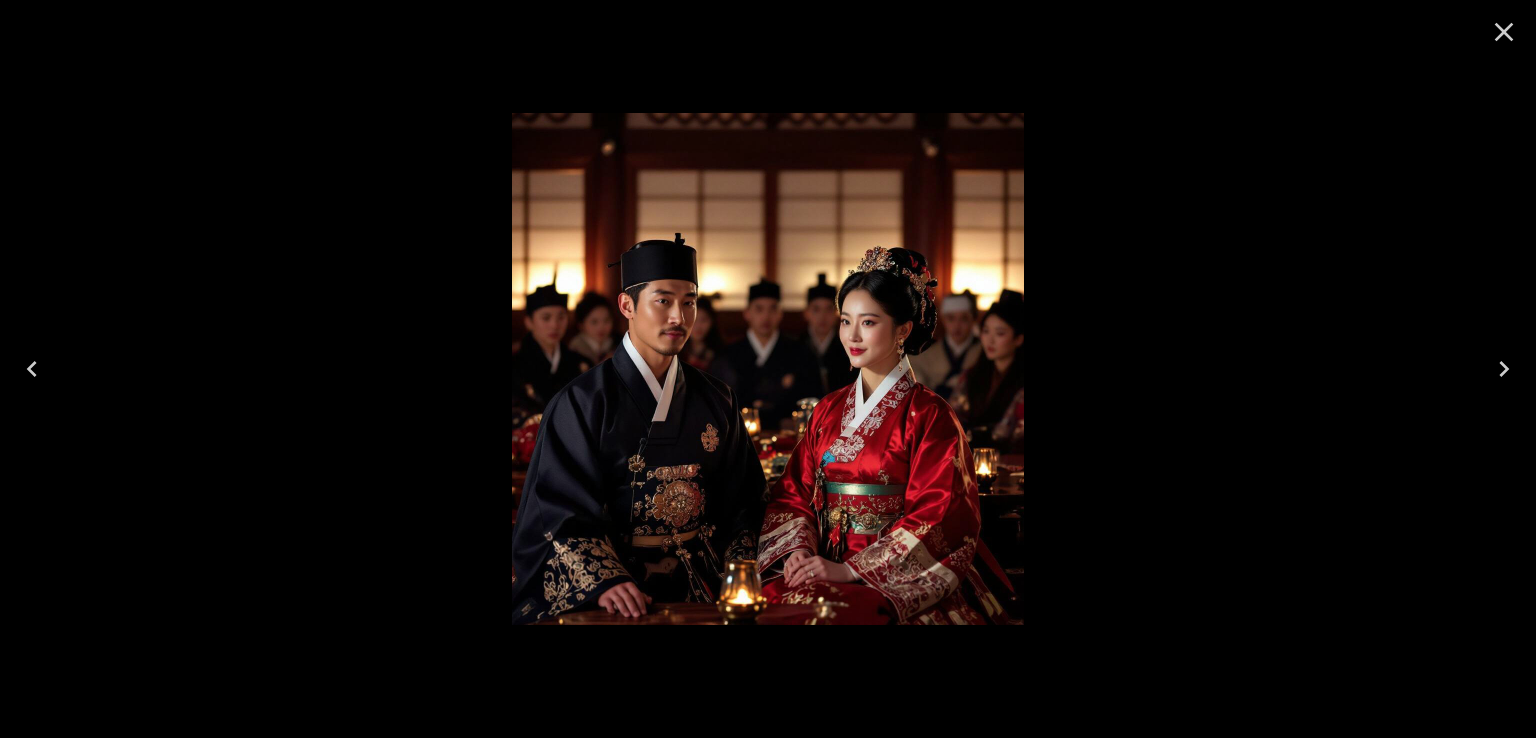 click 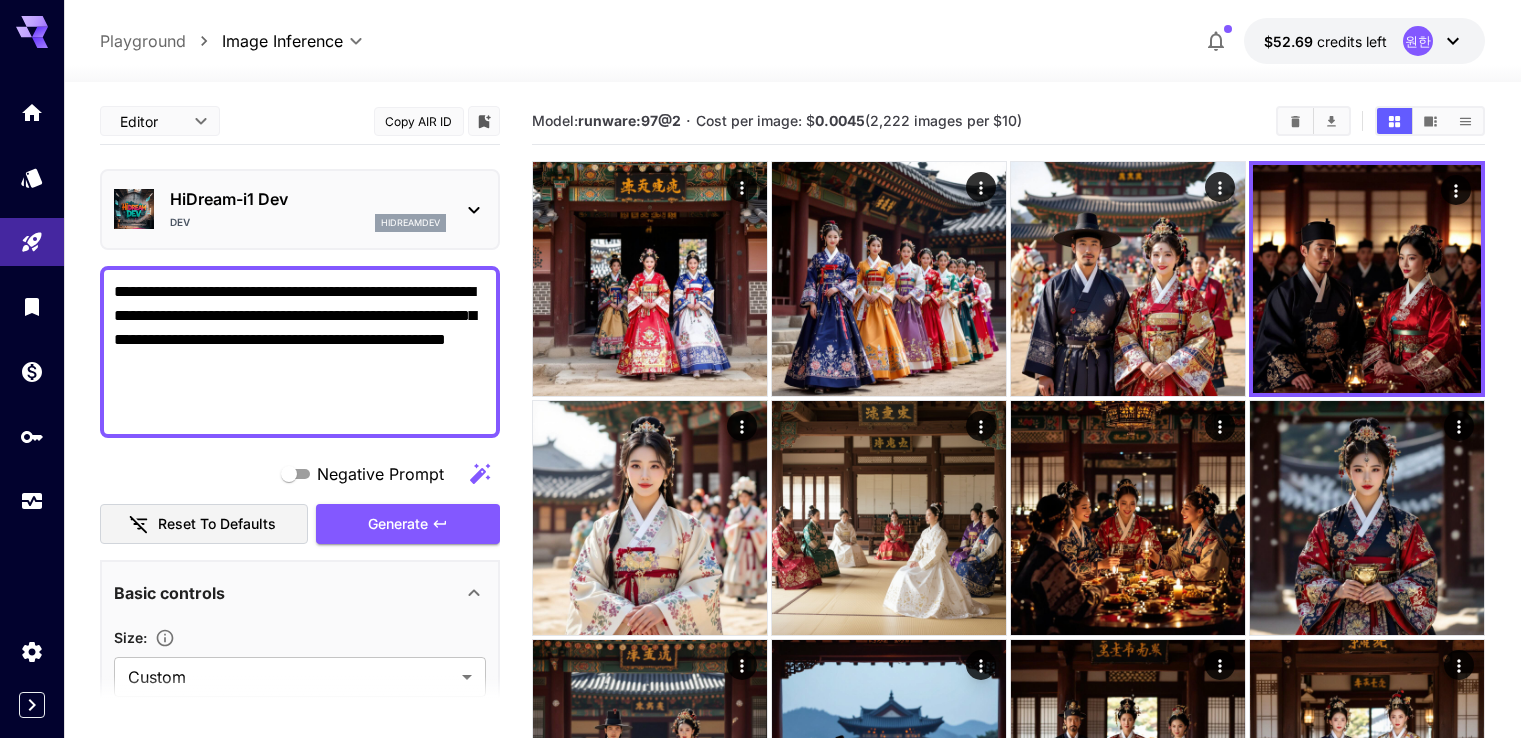 scroll, scrollTop: 0, scrollLeft: 0, axis: both 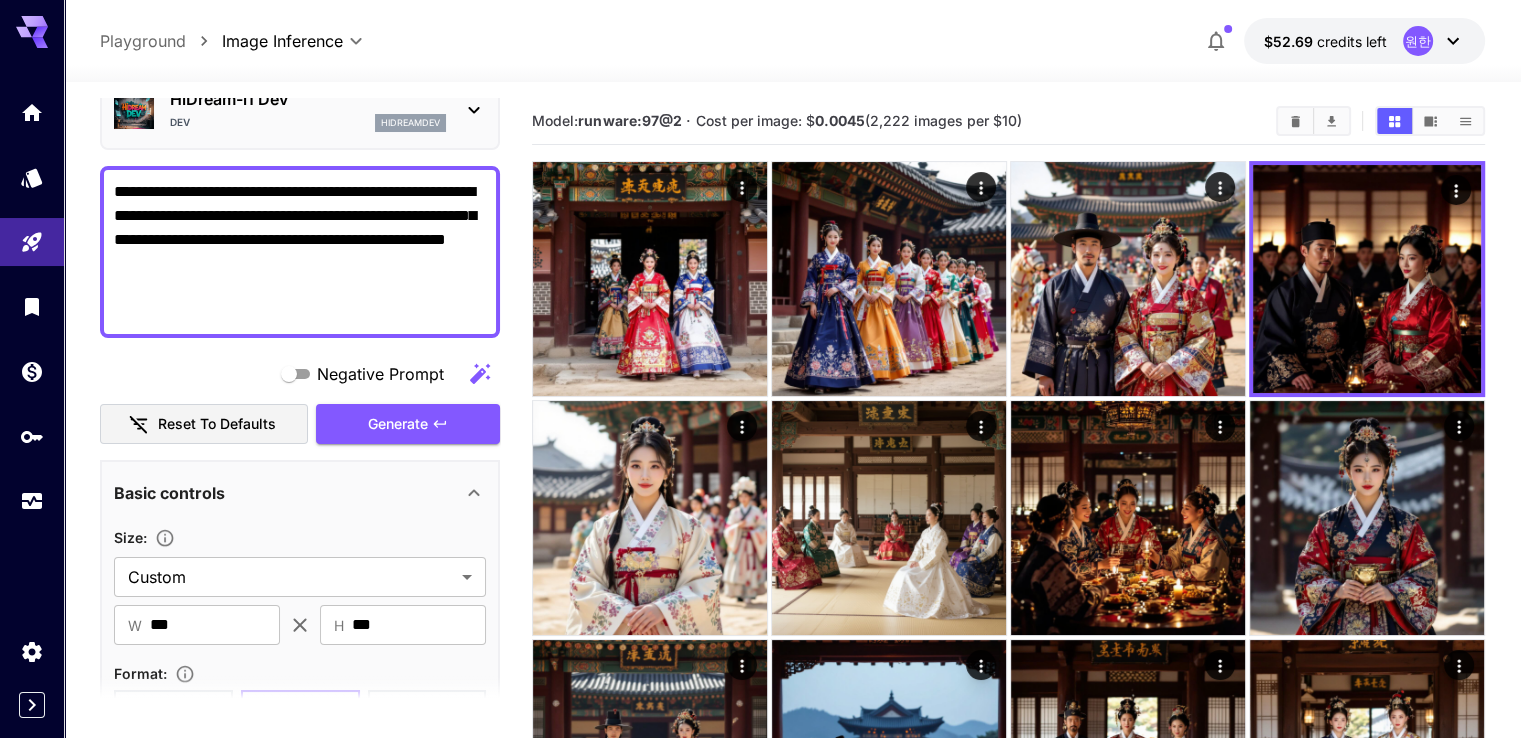 click on "**********" at bounding box center (300, 252) 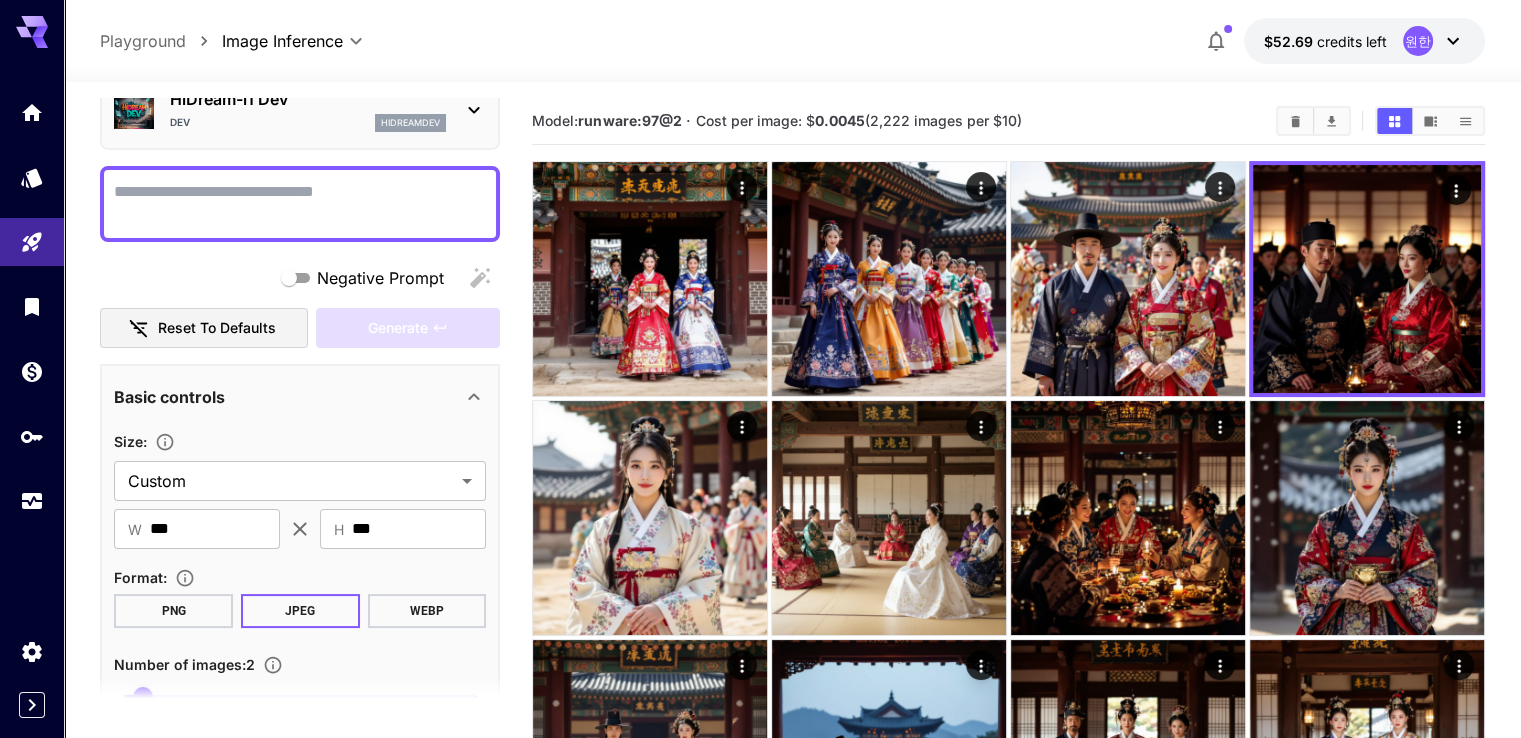 paste on "**********" 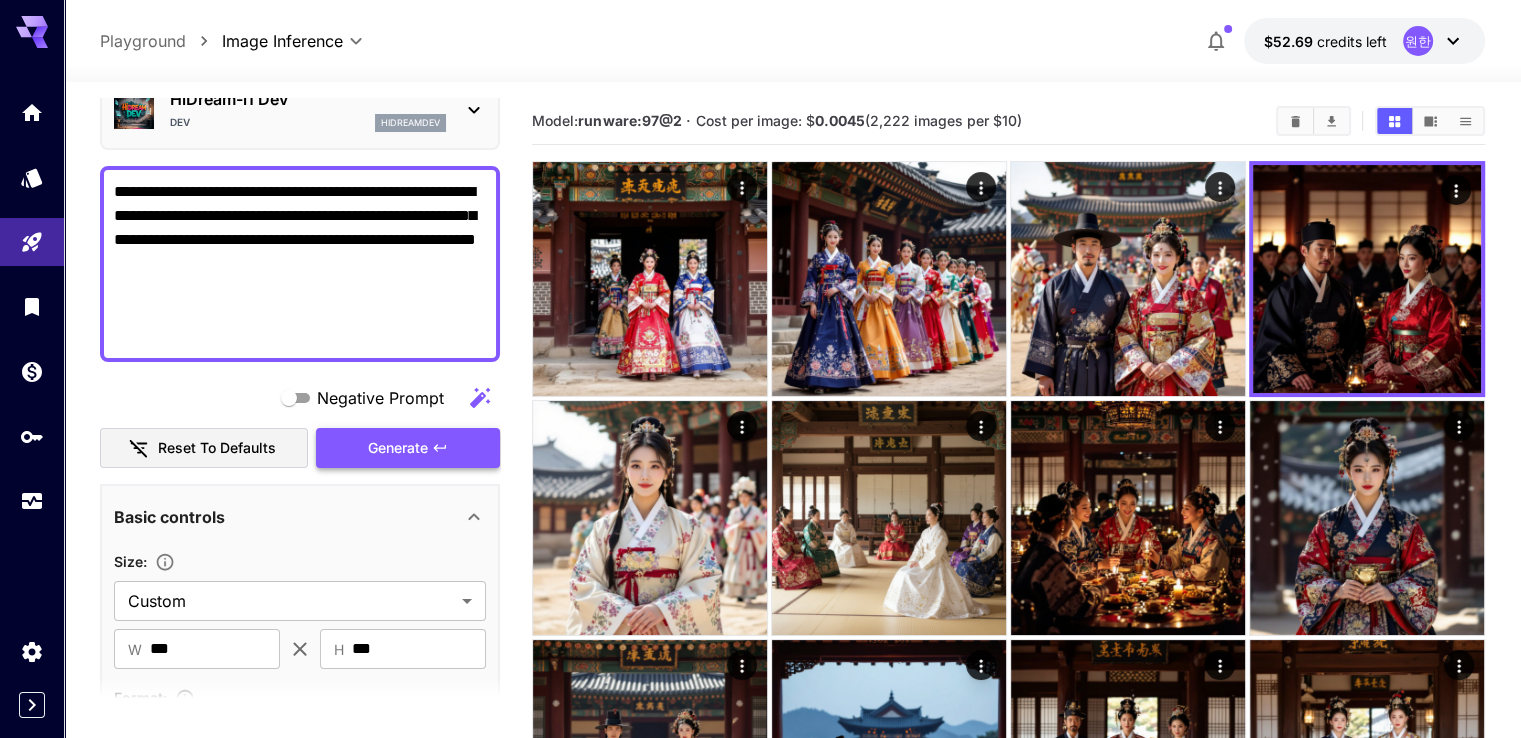 type on "**********" 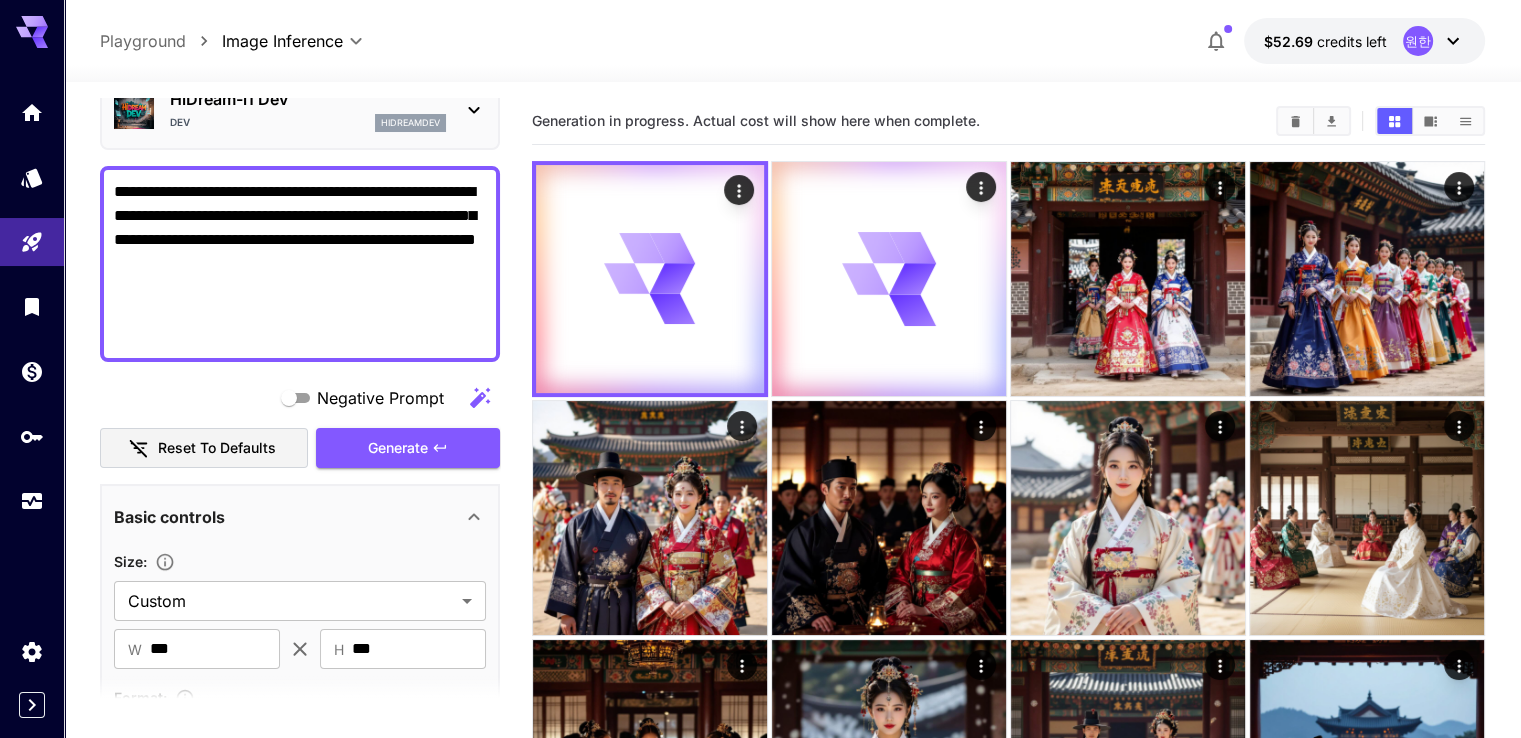click on "**********" at bounding box center (300, 264) 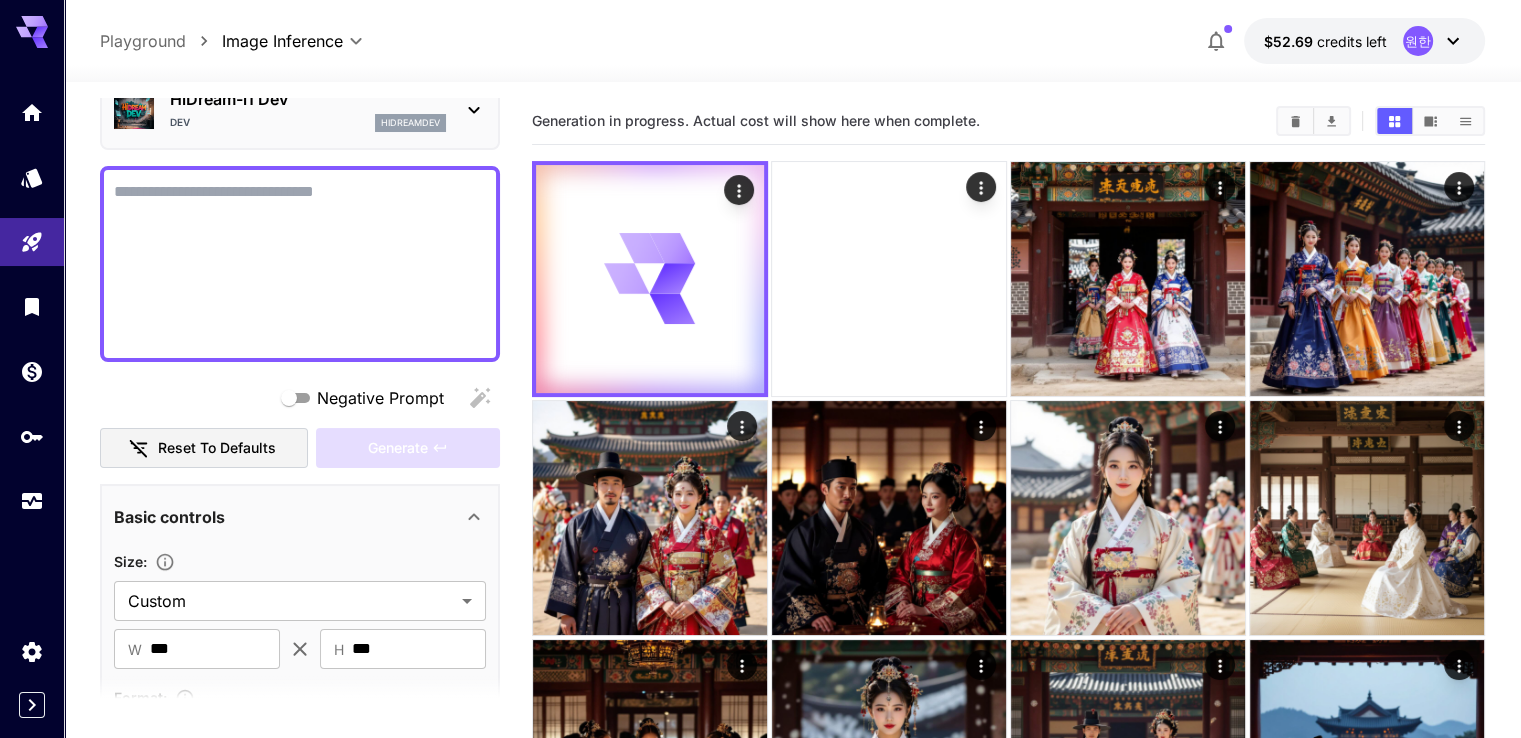 paste on "**********" 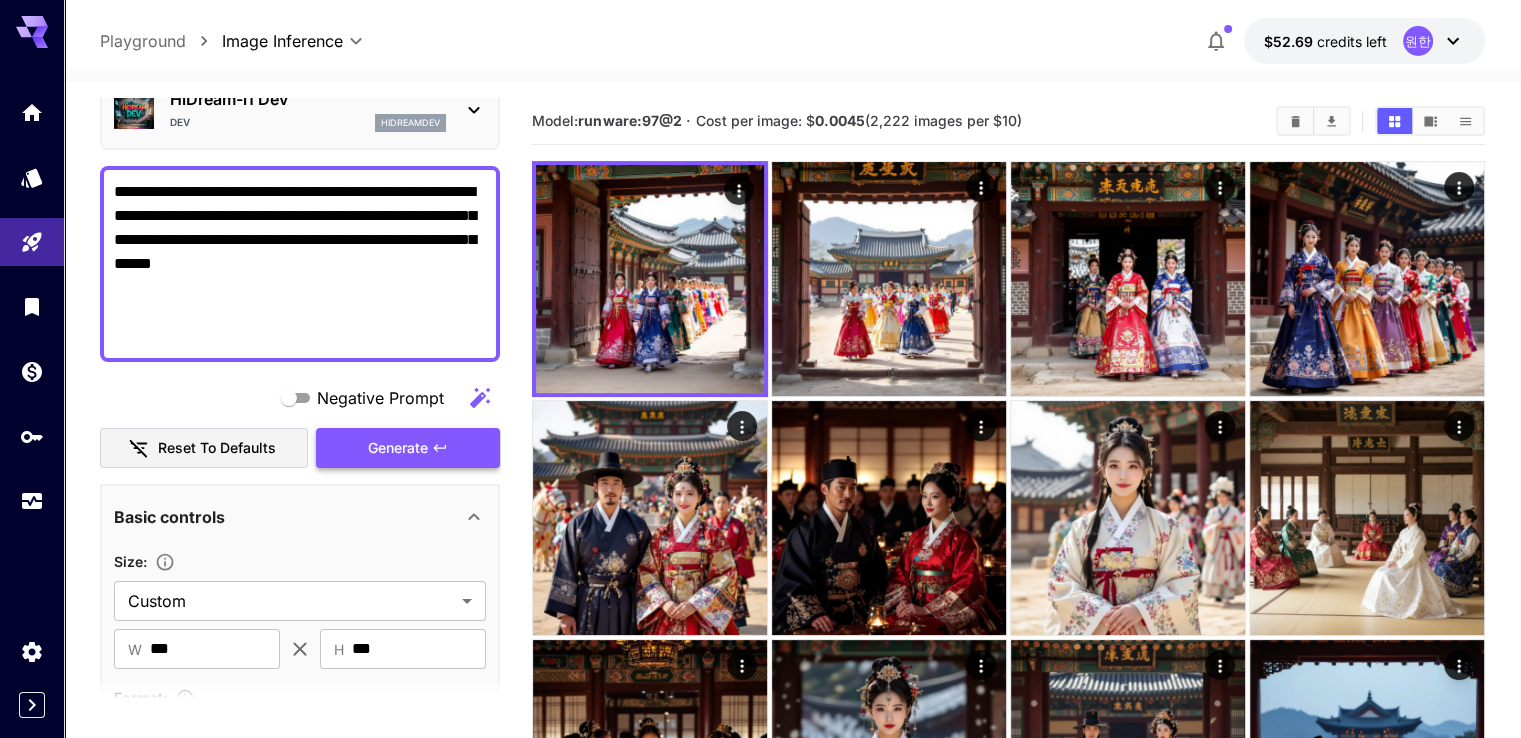 click on "Generate" at bounding box center [398, 448] 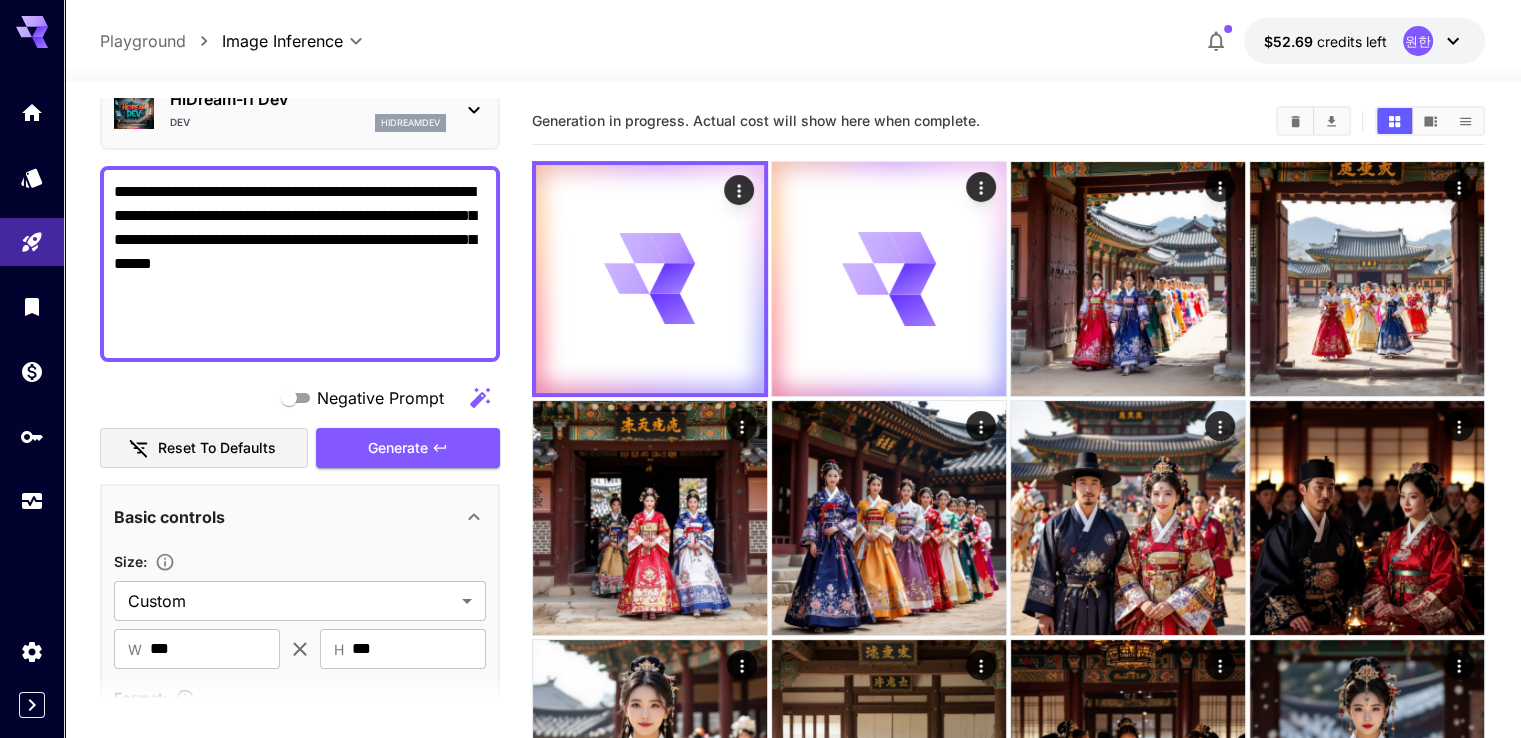 click on "**********" at bounding box center (300, 264) 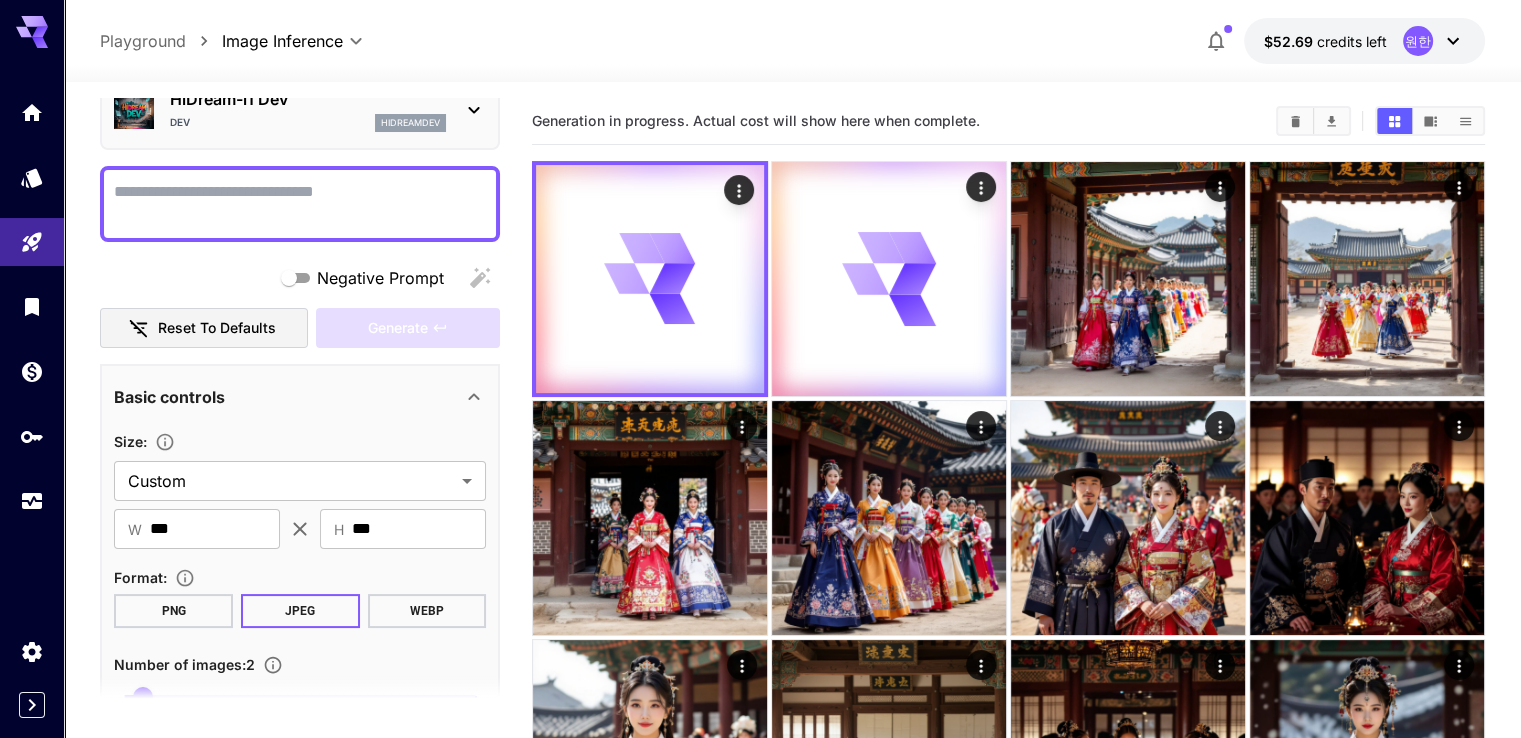paste on "**********" 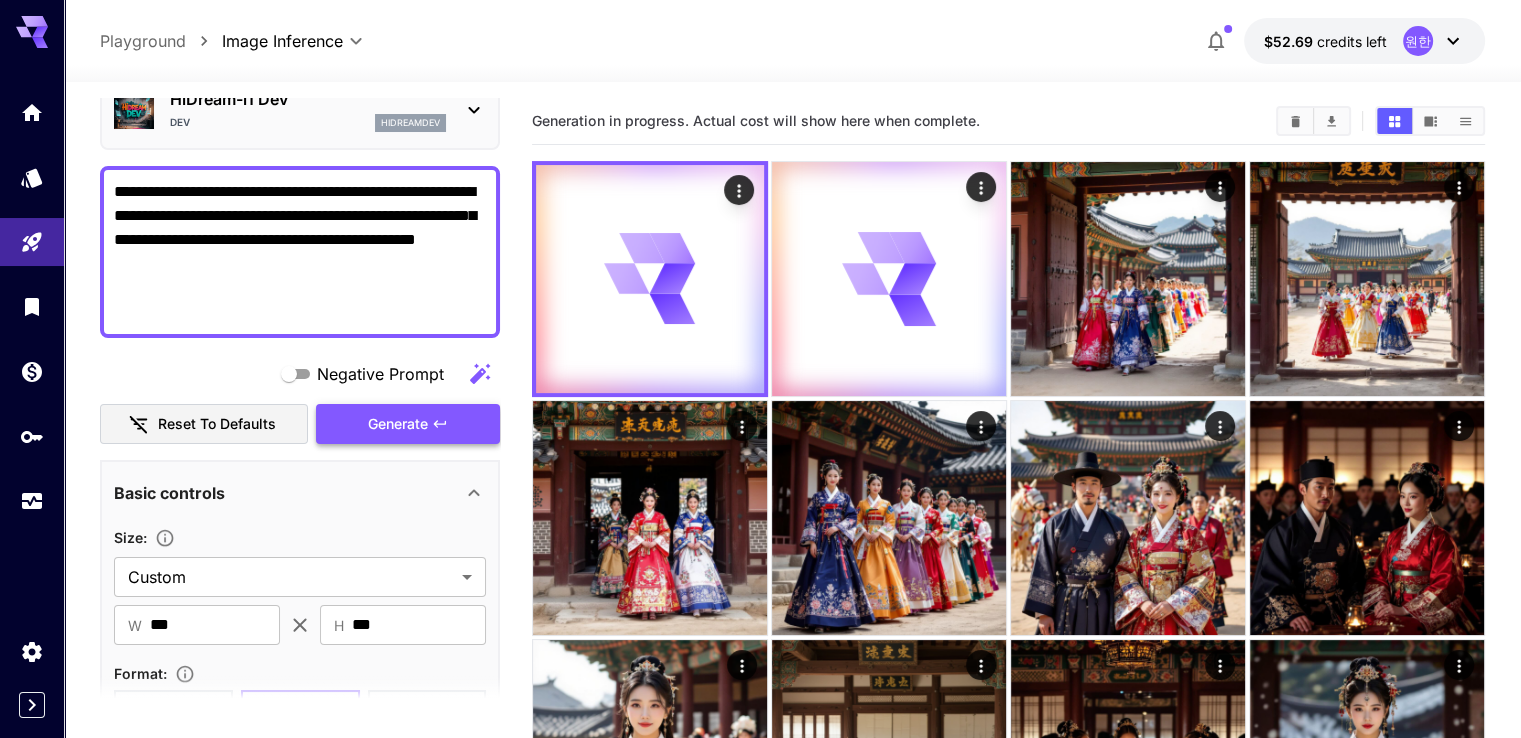 type on "**********" 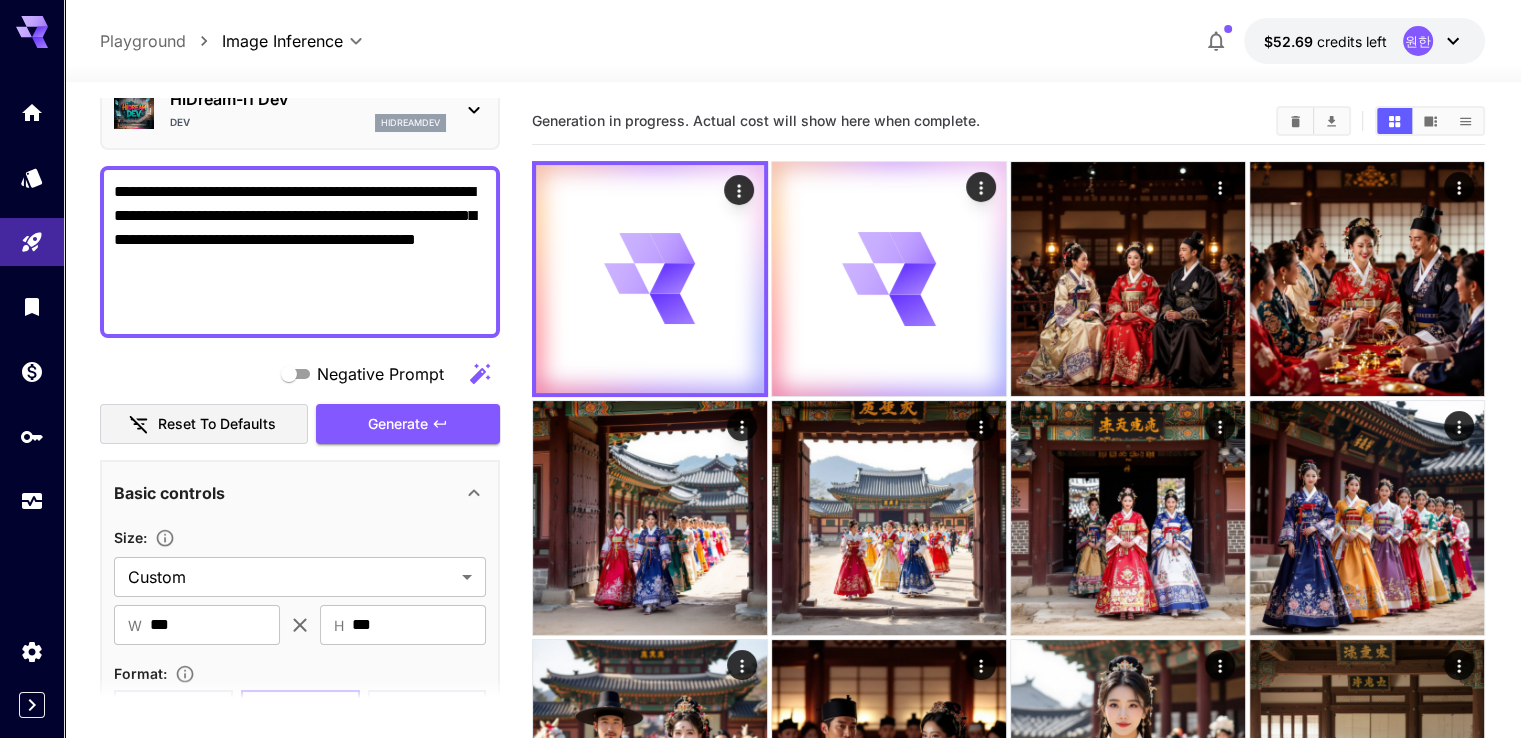 click on "**********" at bounding box center (300, 252) 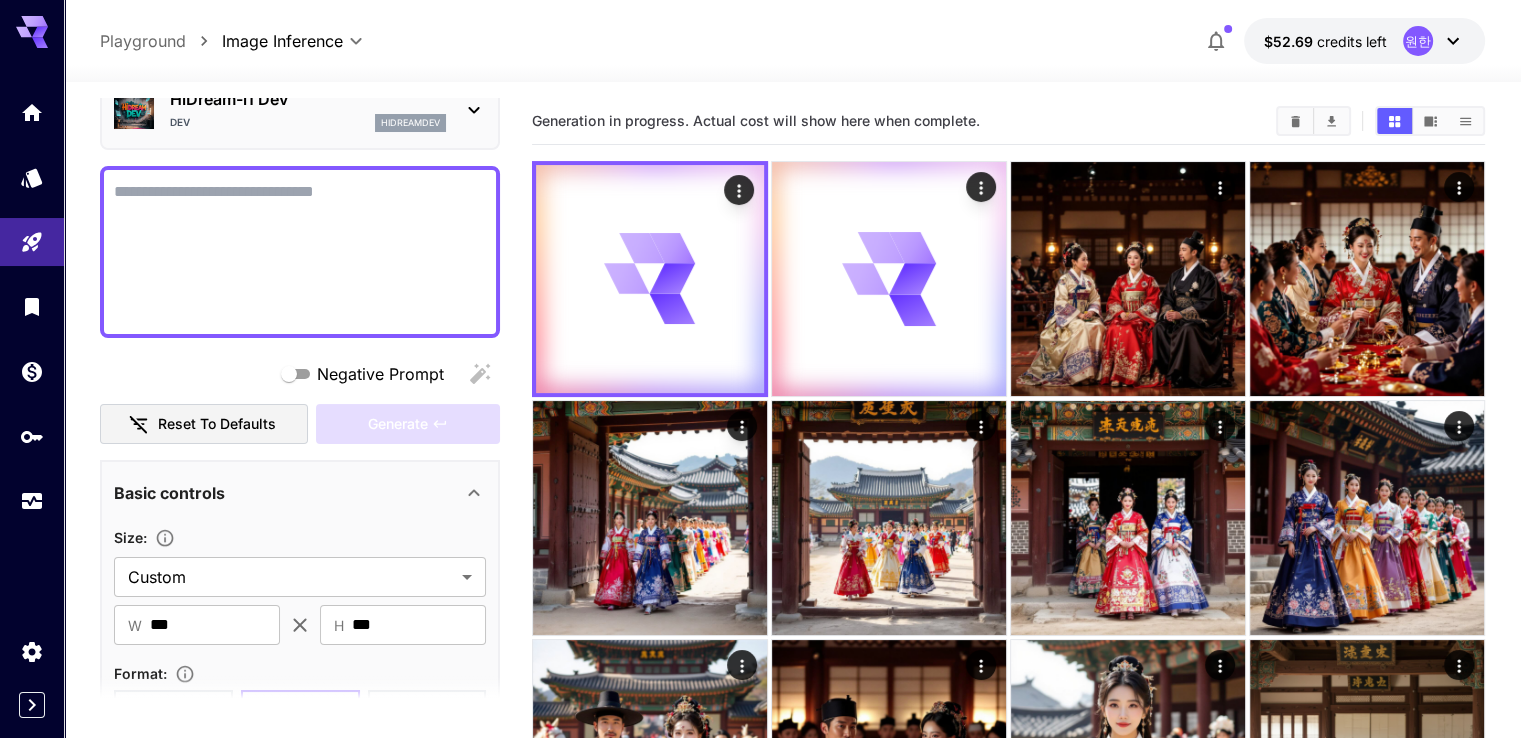 paste on "**********" 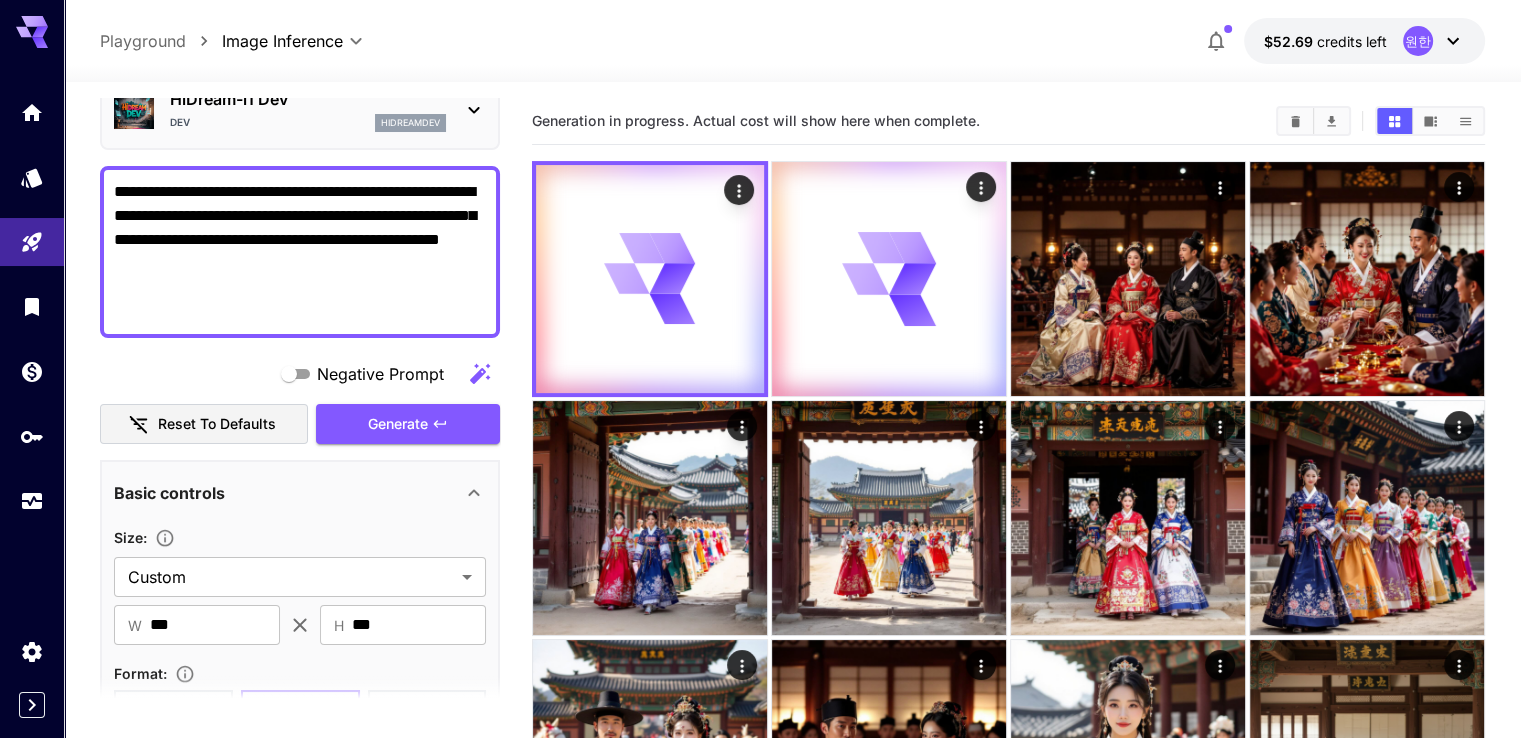 type on "**********" 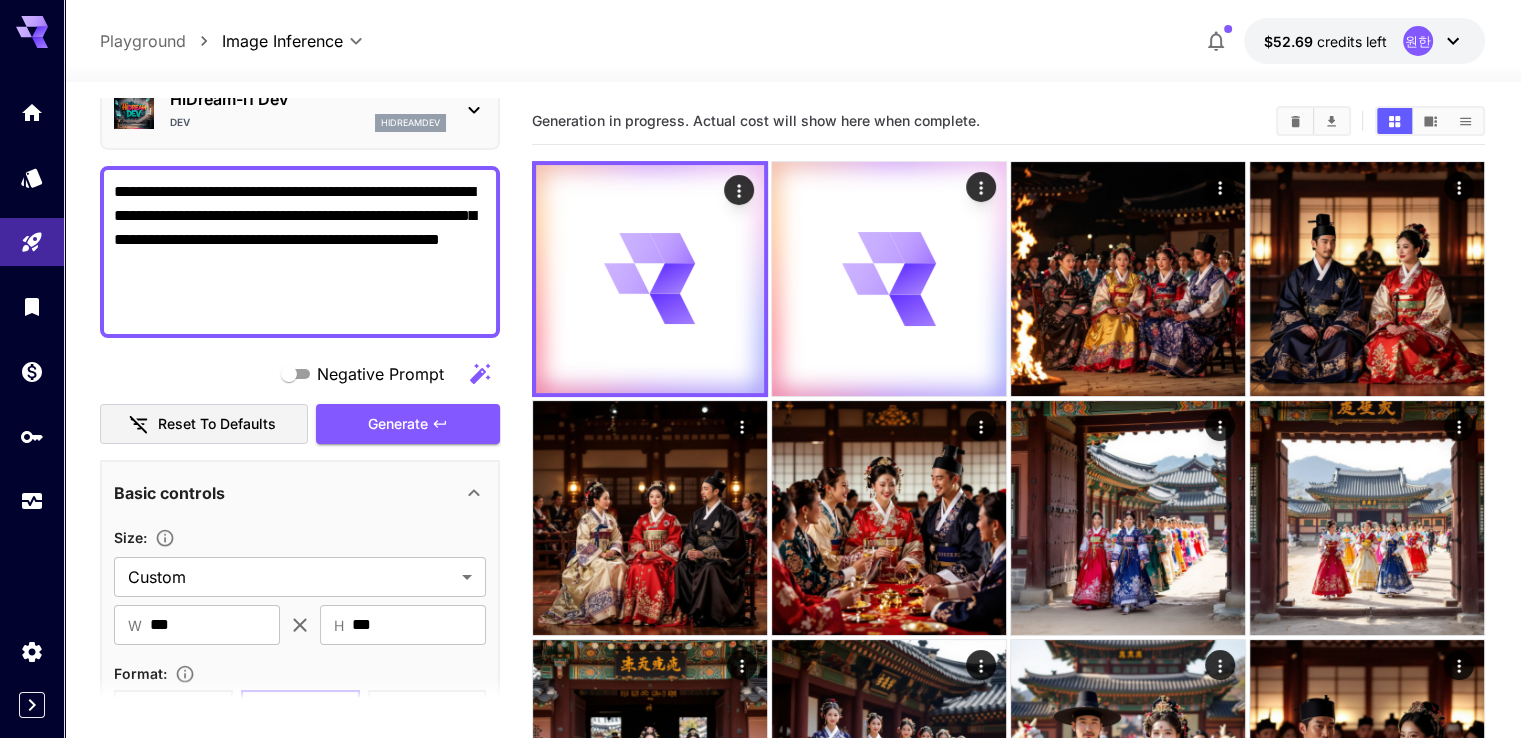 click on "**********" at bounding box center [300, 252] 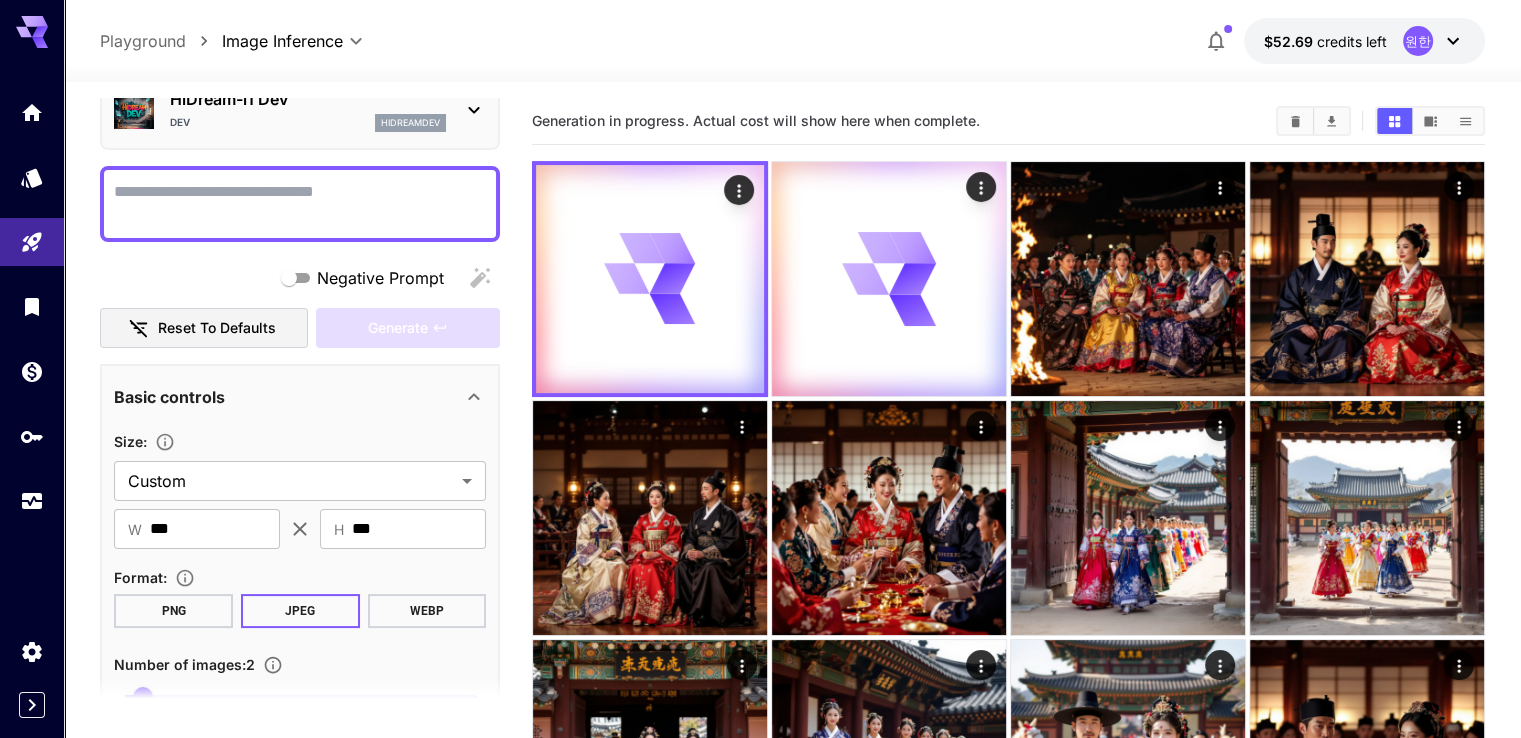 paste on "**********" 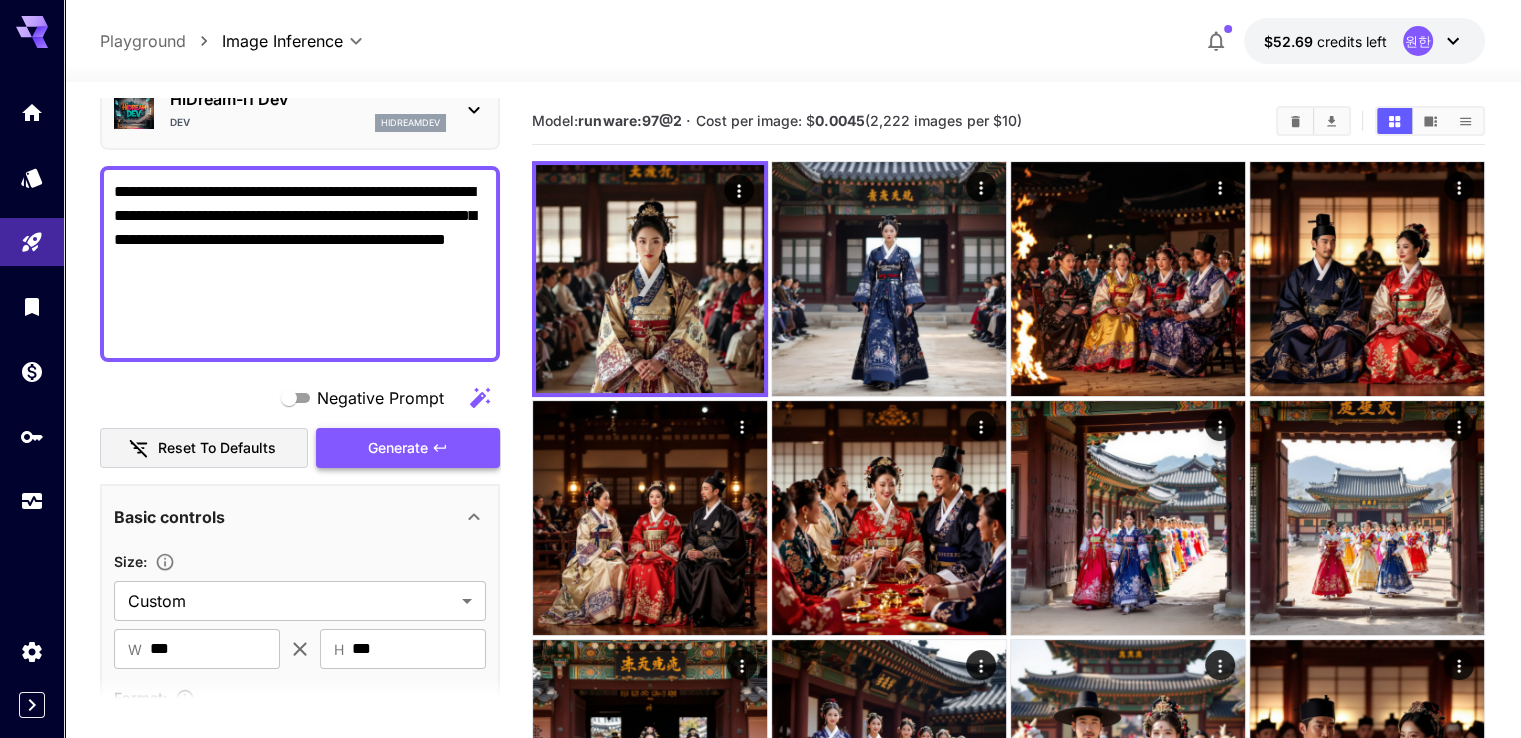 type on "**********" 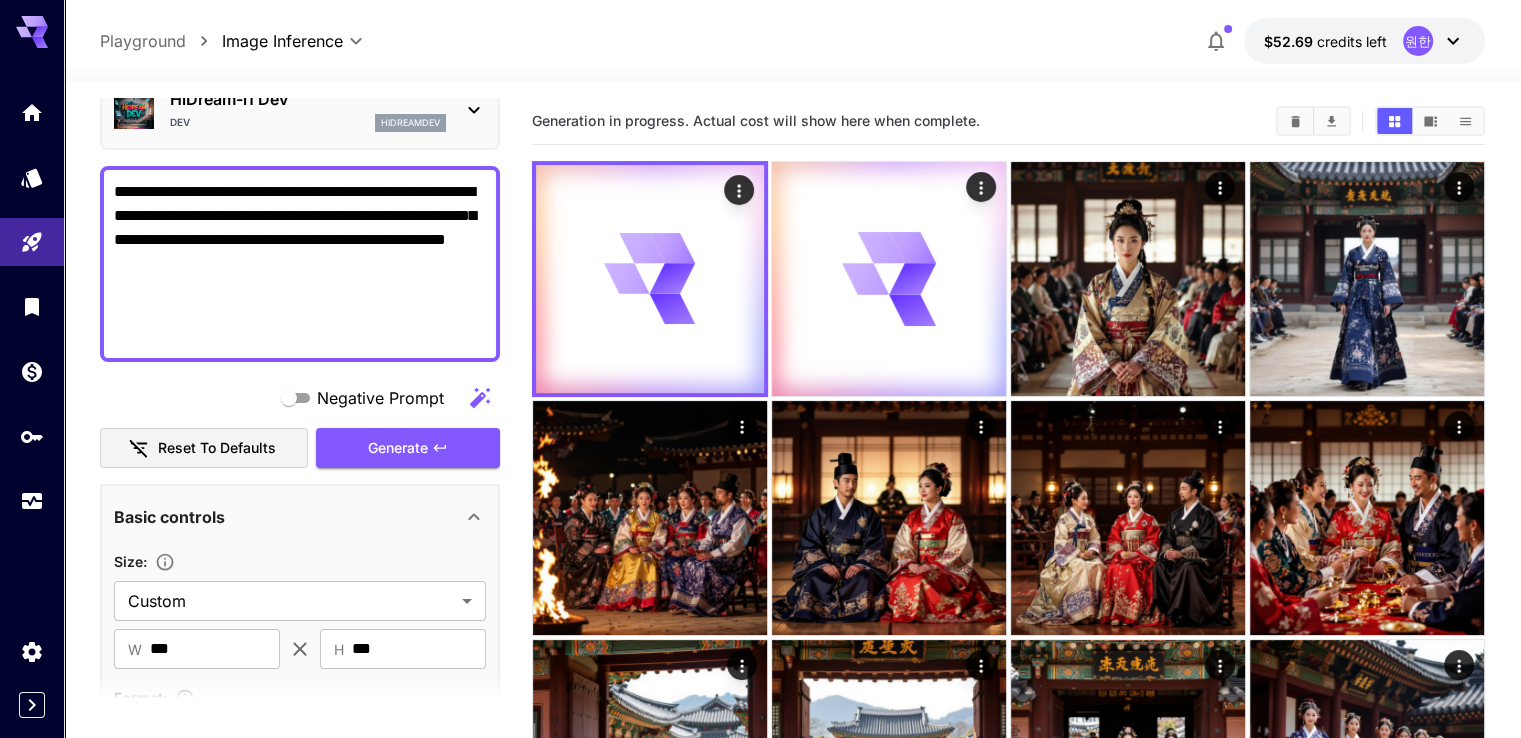 click on "**********" at bounding box center [300, 264] 